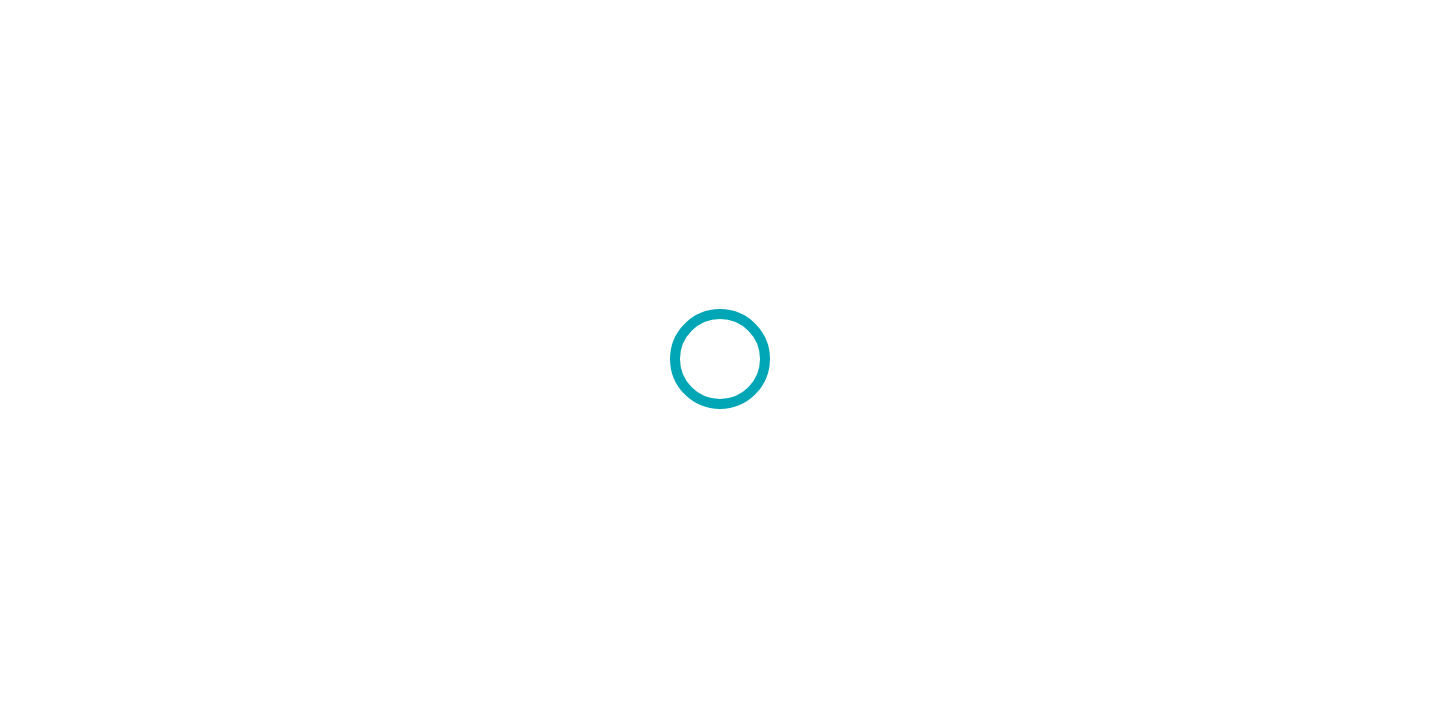 scroll, scrollTop: 0, scrollLeft: 0, axis: both 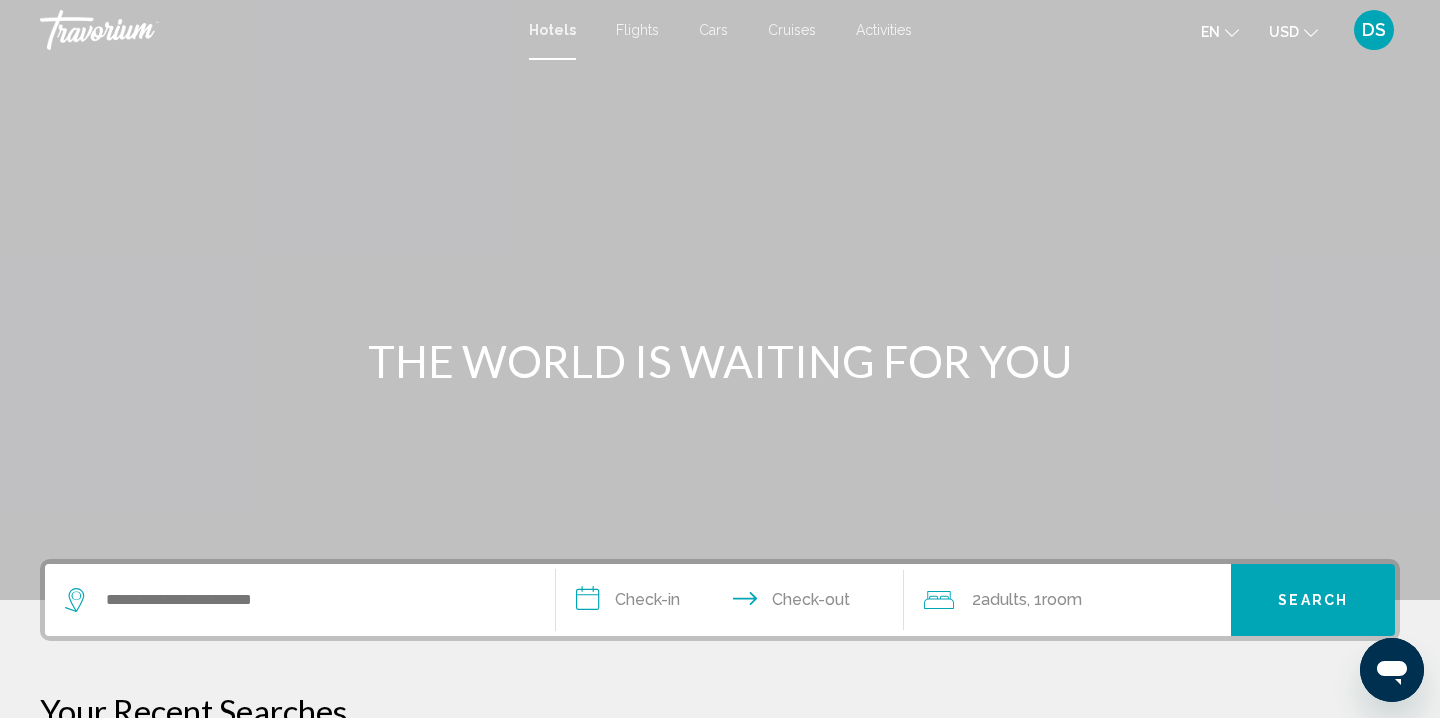 click on "Cars" at bounding box center (713, 30) 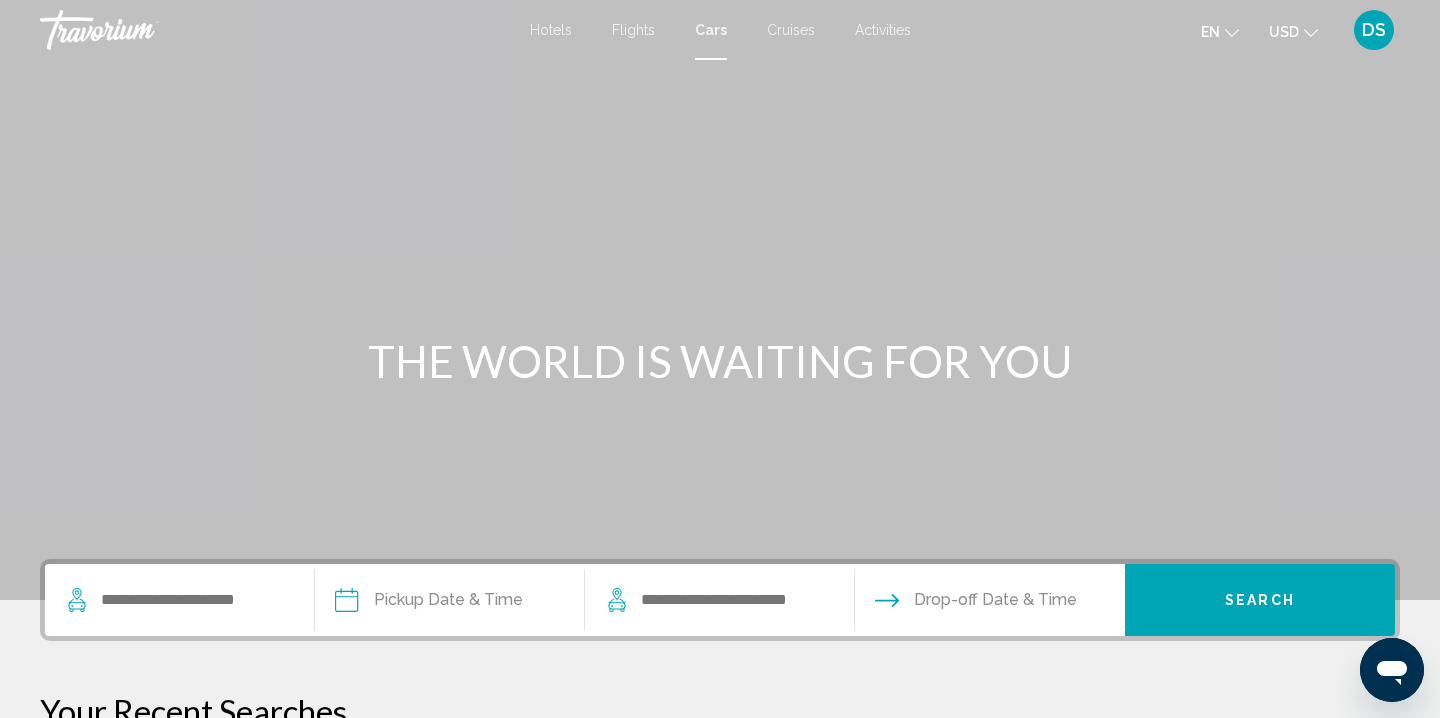scroll, scrollTop: 2, scrollLeft: 0, axis: vertical 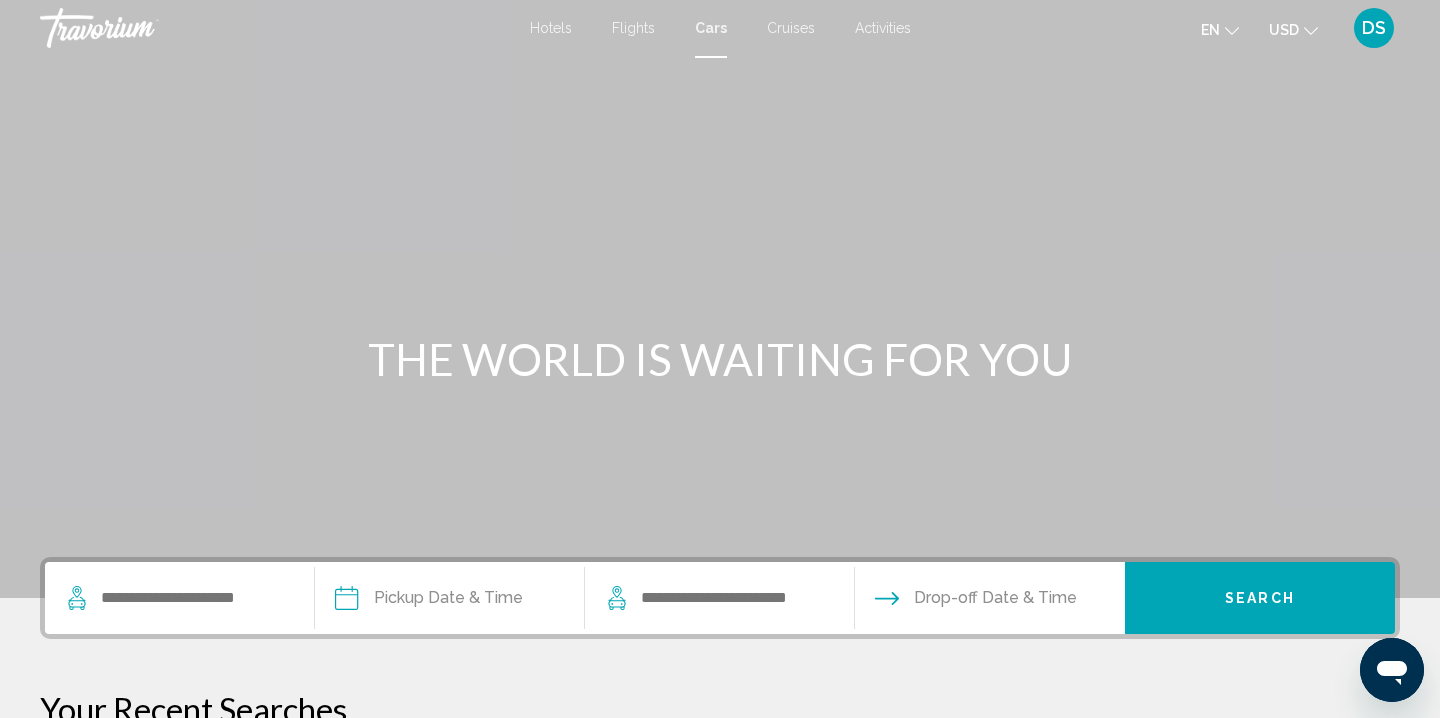 click on "DS" at bounding box center [1374, 28] 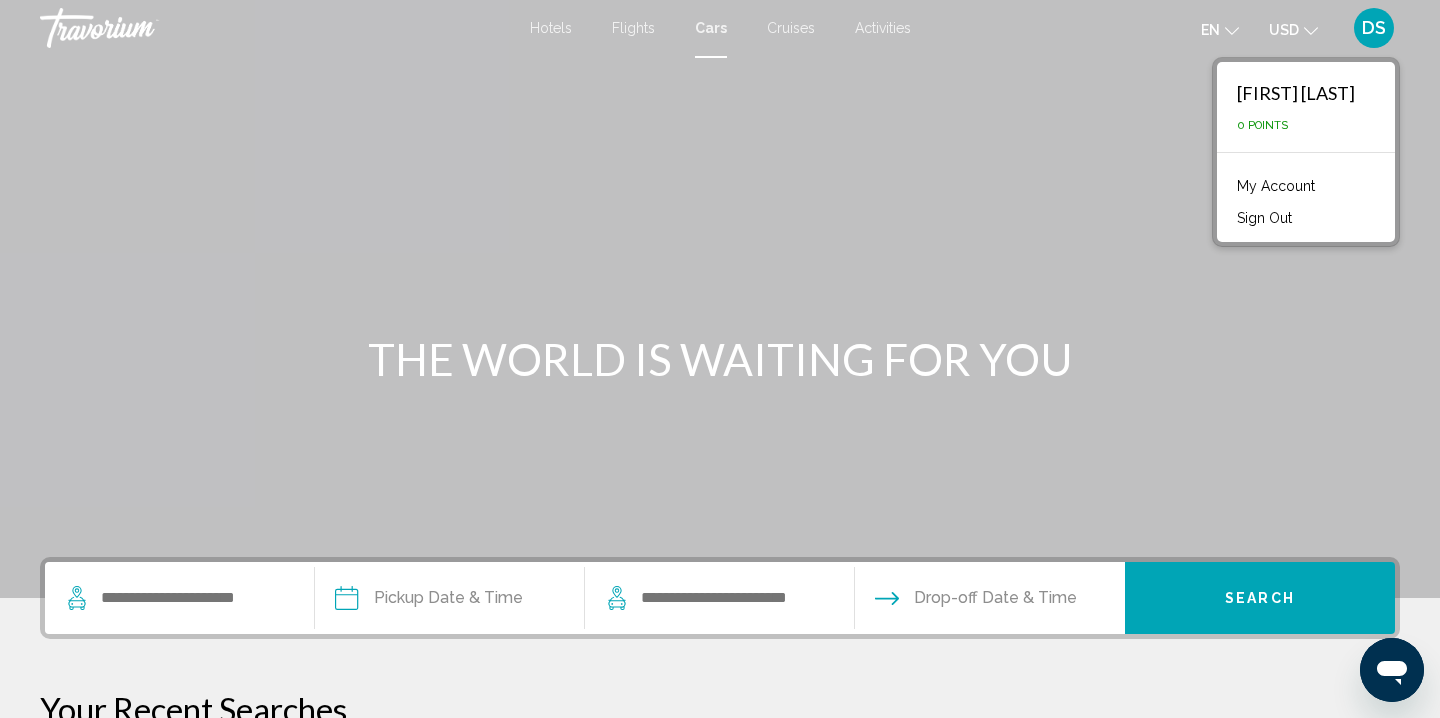 click on "My Account" at bounding box center [1276, 186] 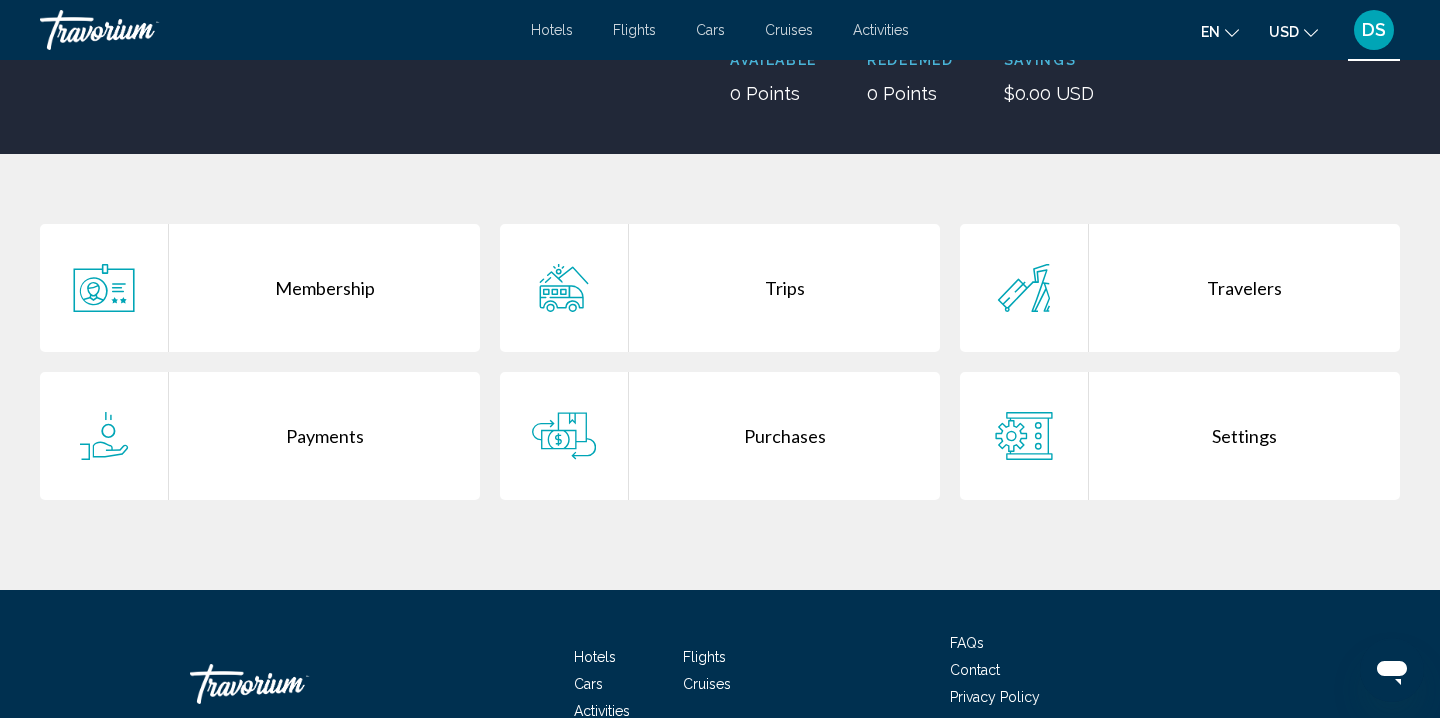 scroll, scrollTop: 294, scrollLeft: 0, axis: vertical 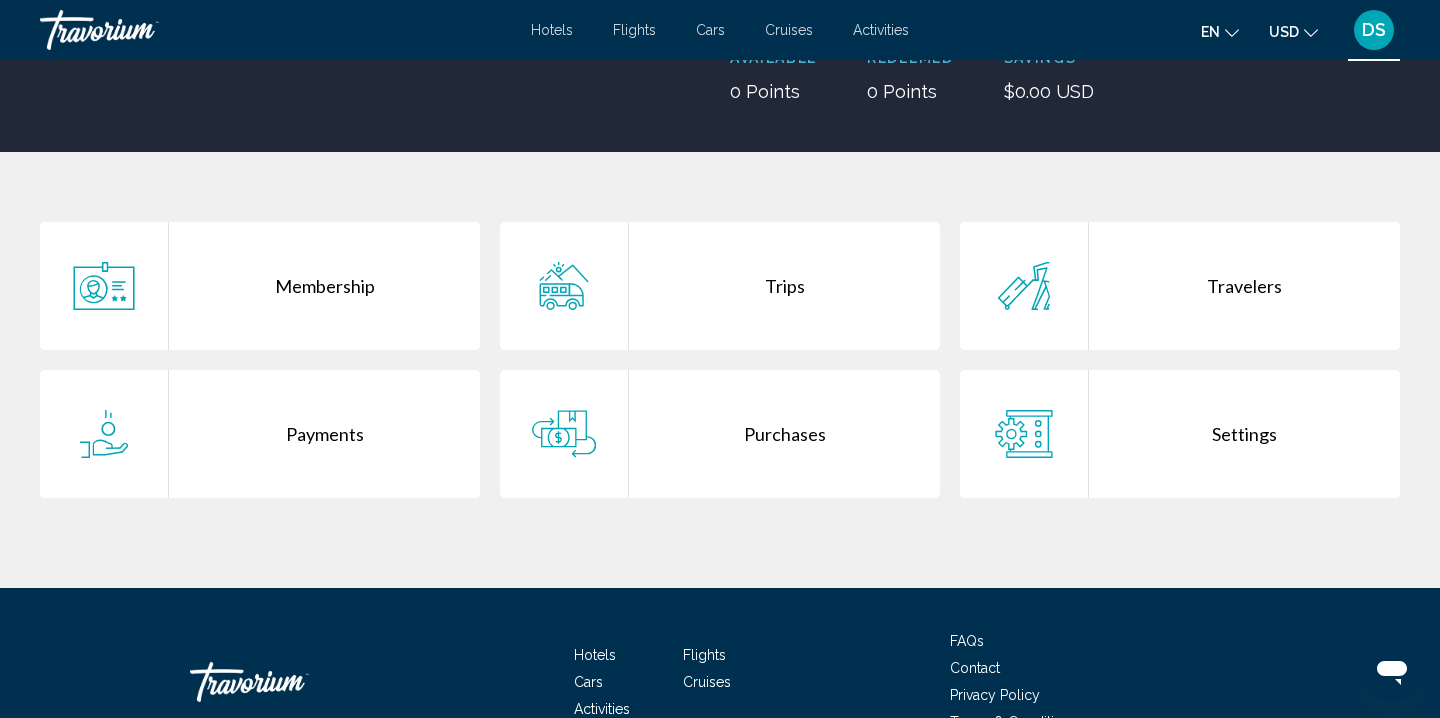 click on "Trips" at bounding box center (784, 286) 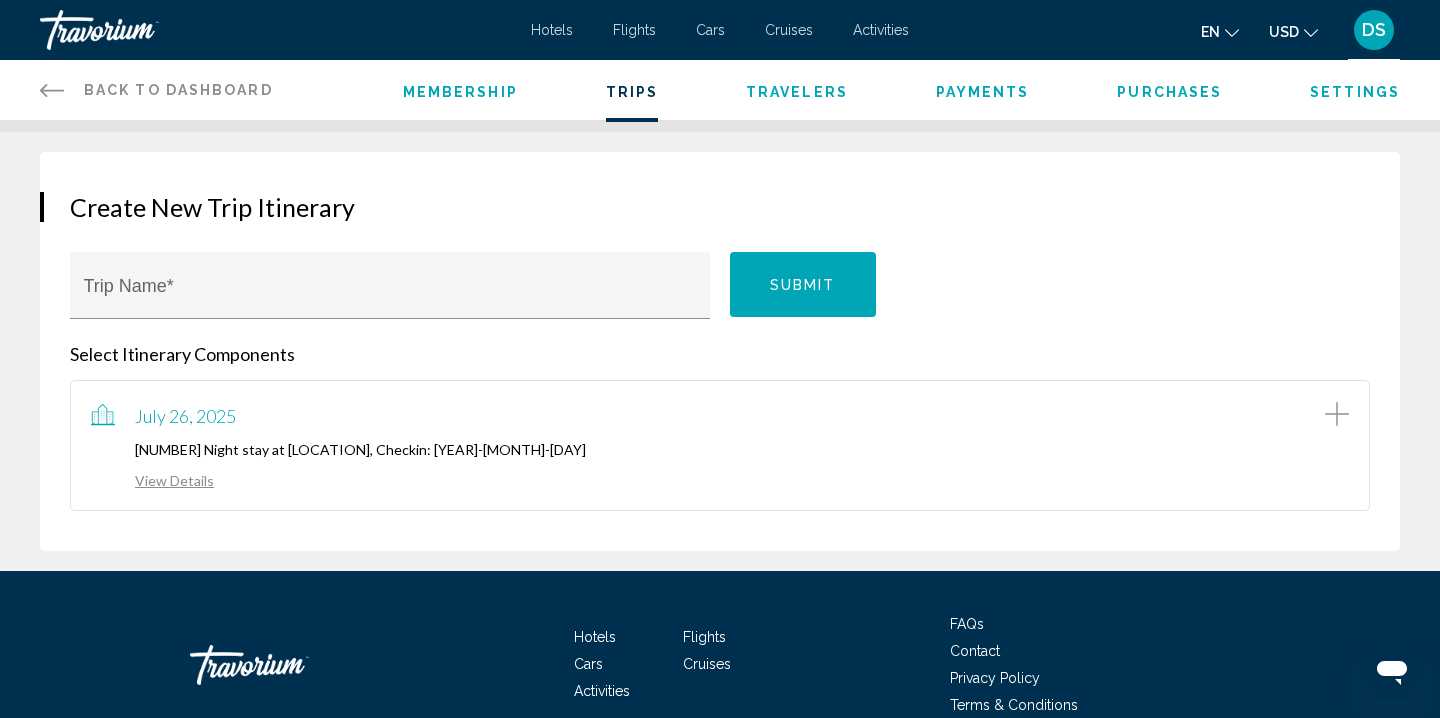 scroll, scrollTop: 150, scrollLeft: 0, axis: vertical 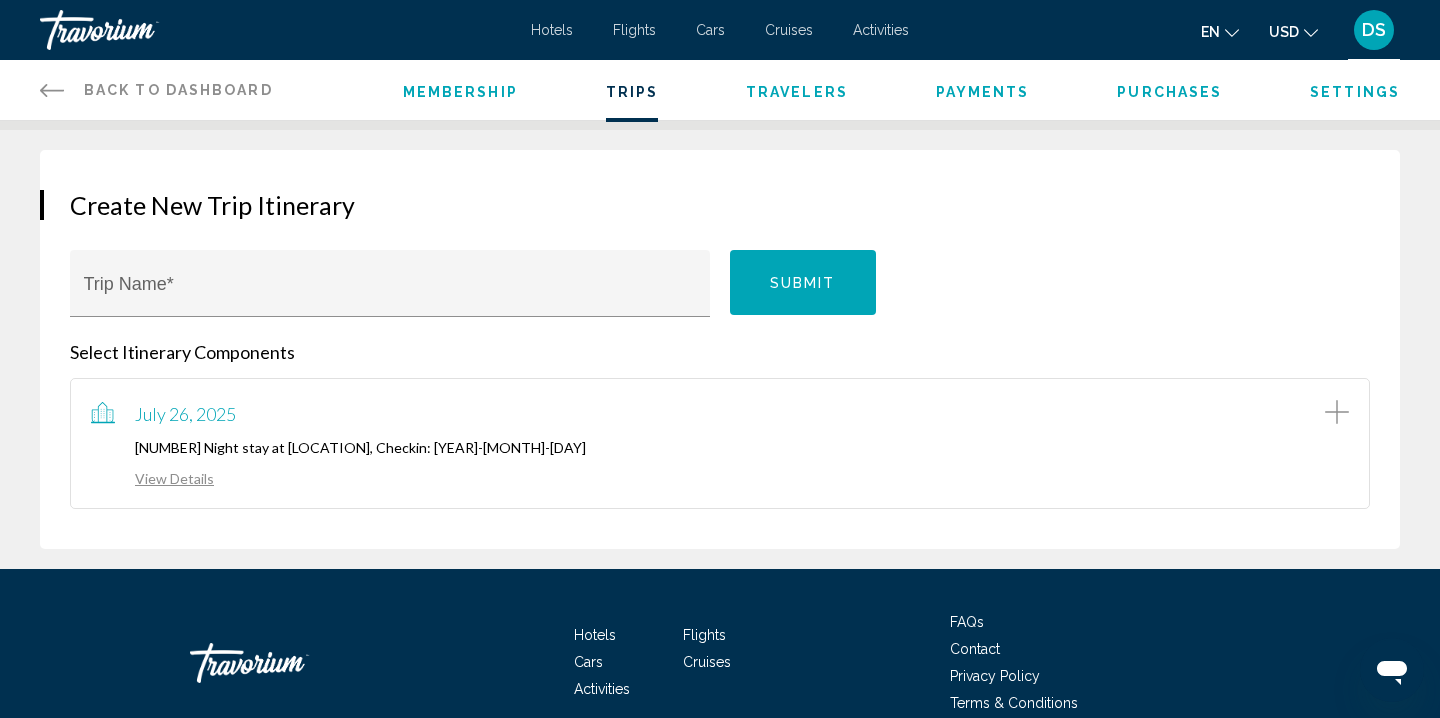 click on "View Details" at bounding box center [152, 478] 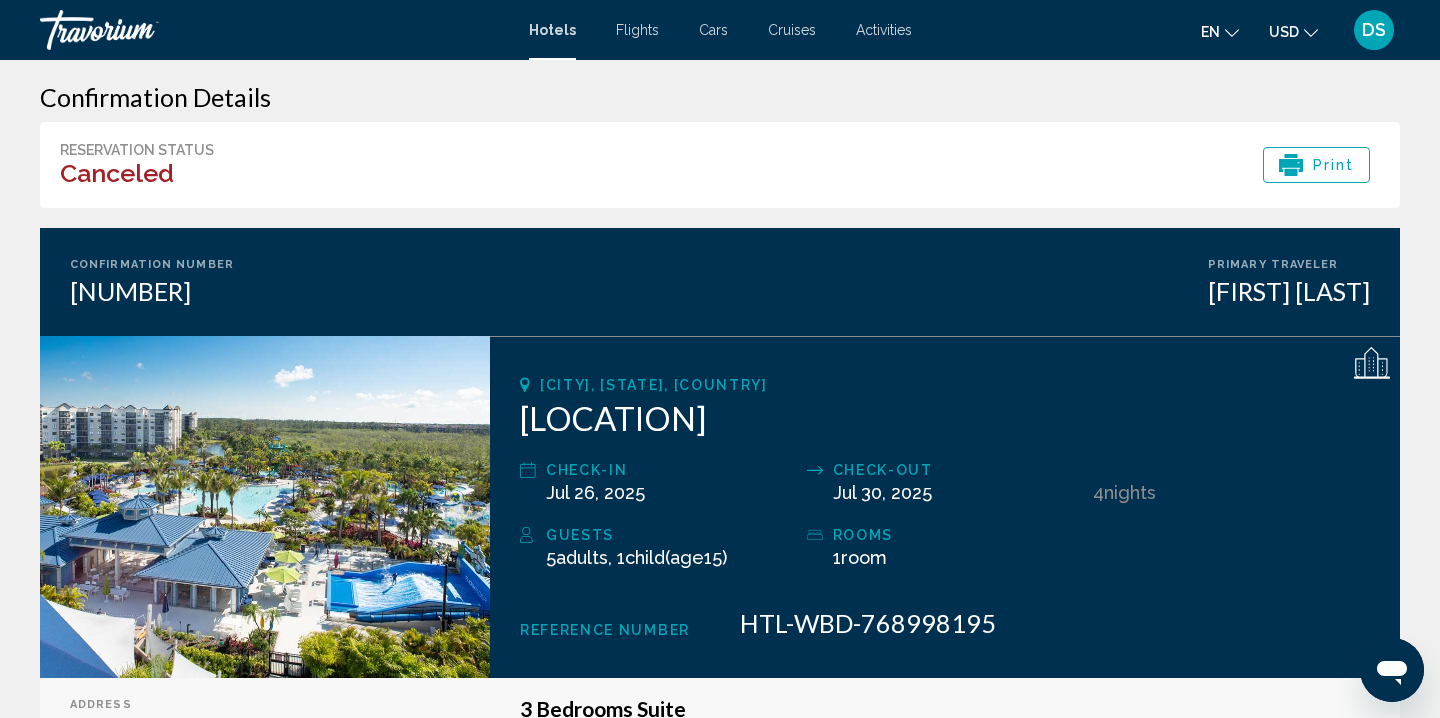 scroll, scrollTop: 0, scrollLeft: 0, axis: both 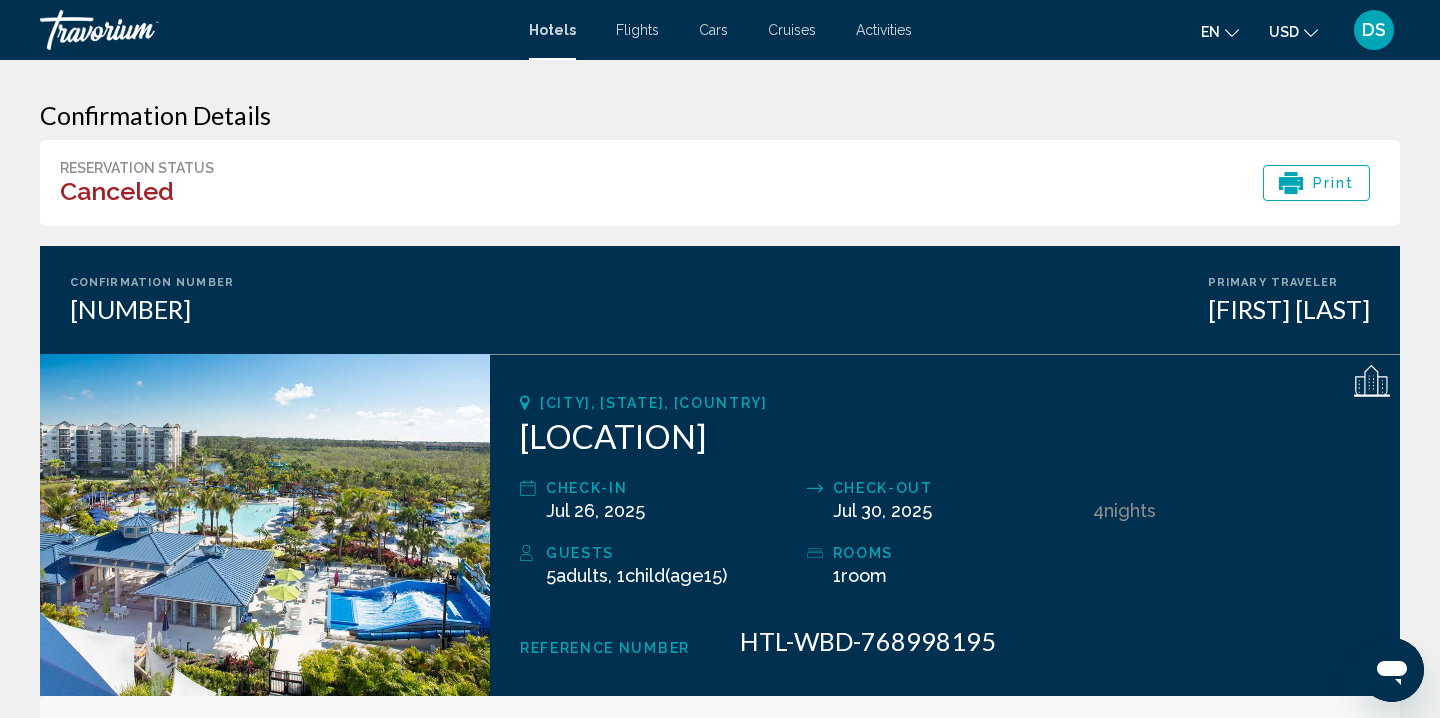 click on "Cars" at bounding box center (713, 30) 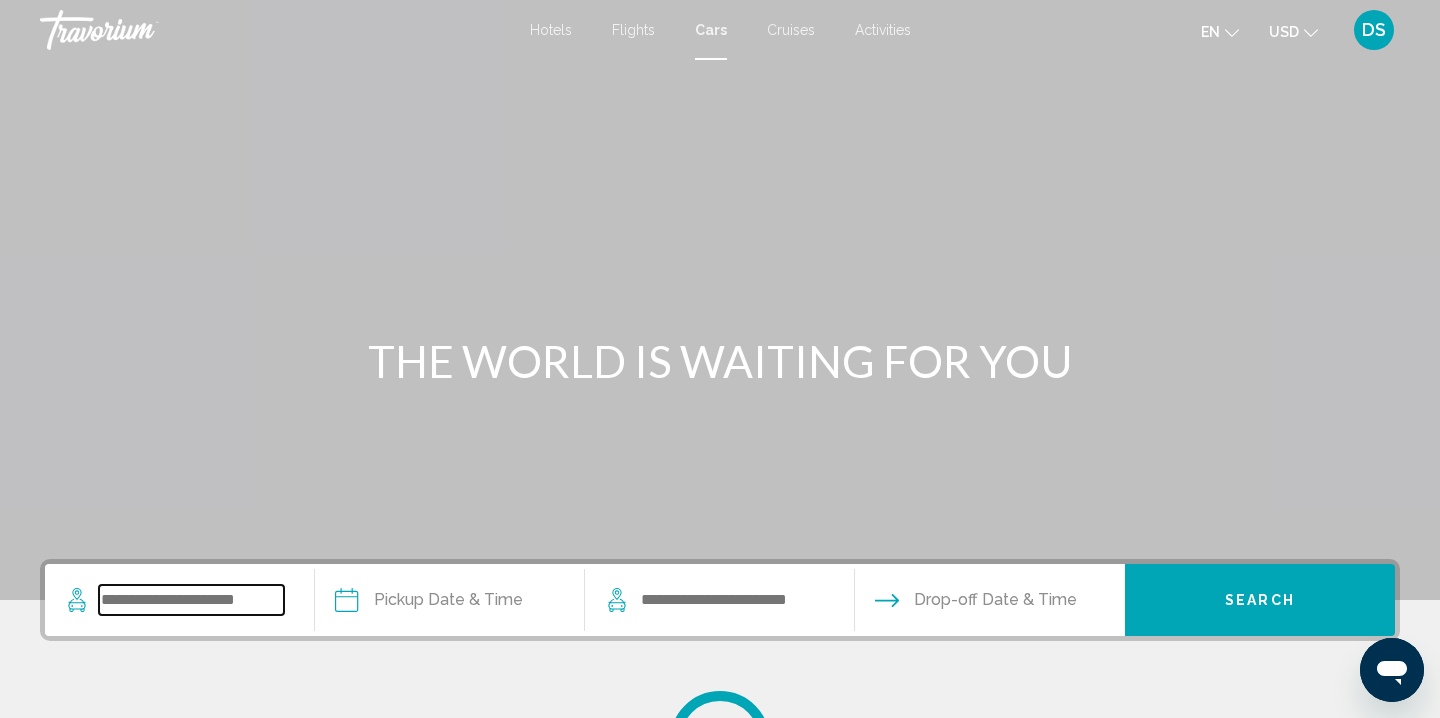 click at bounding box center [191, 600] 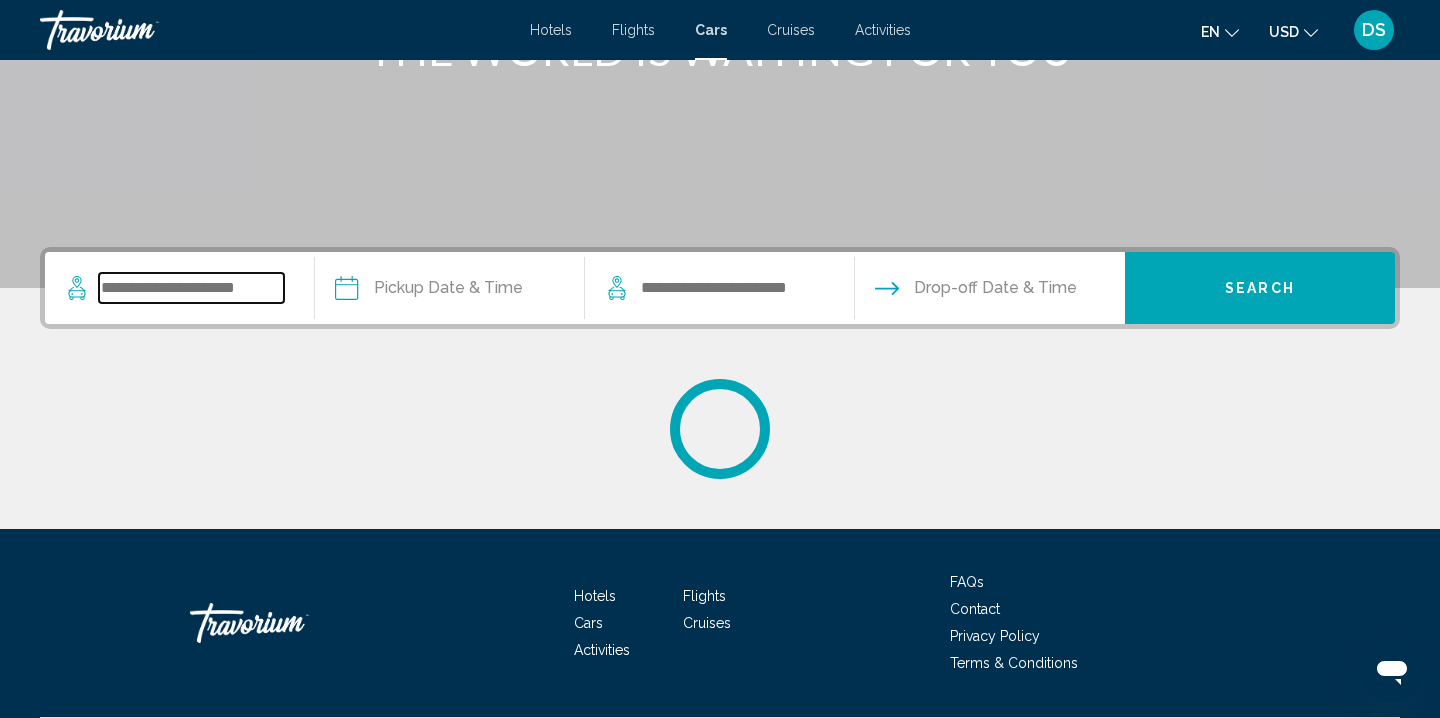 scroll, scrollTop: 368, scrollLeft: 0, axis: vertical 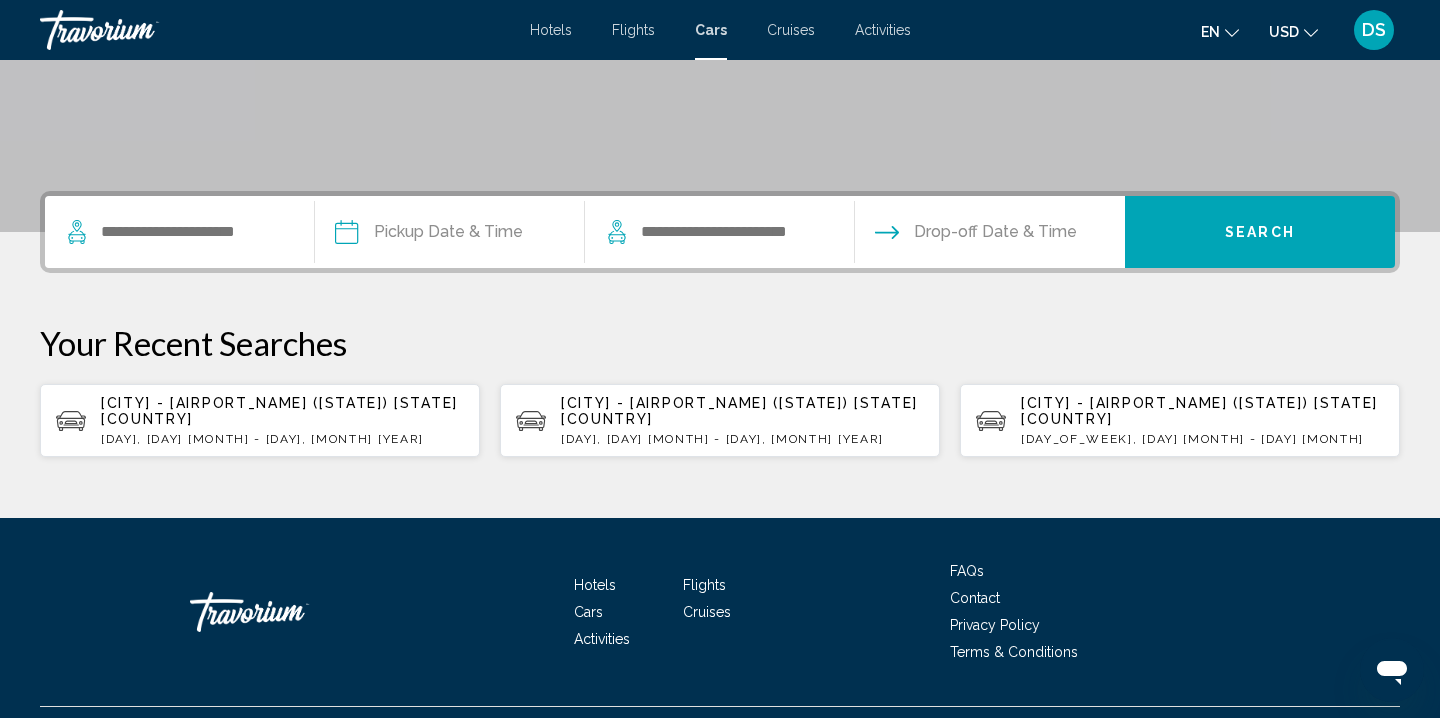 click on "Miami - Airport (Florida) [MIA] [FL] [US]  Fri, 25 Jul - Wed, 30 Jul" at bounding box center [282, 420] 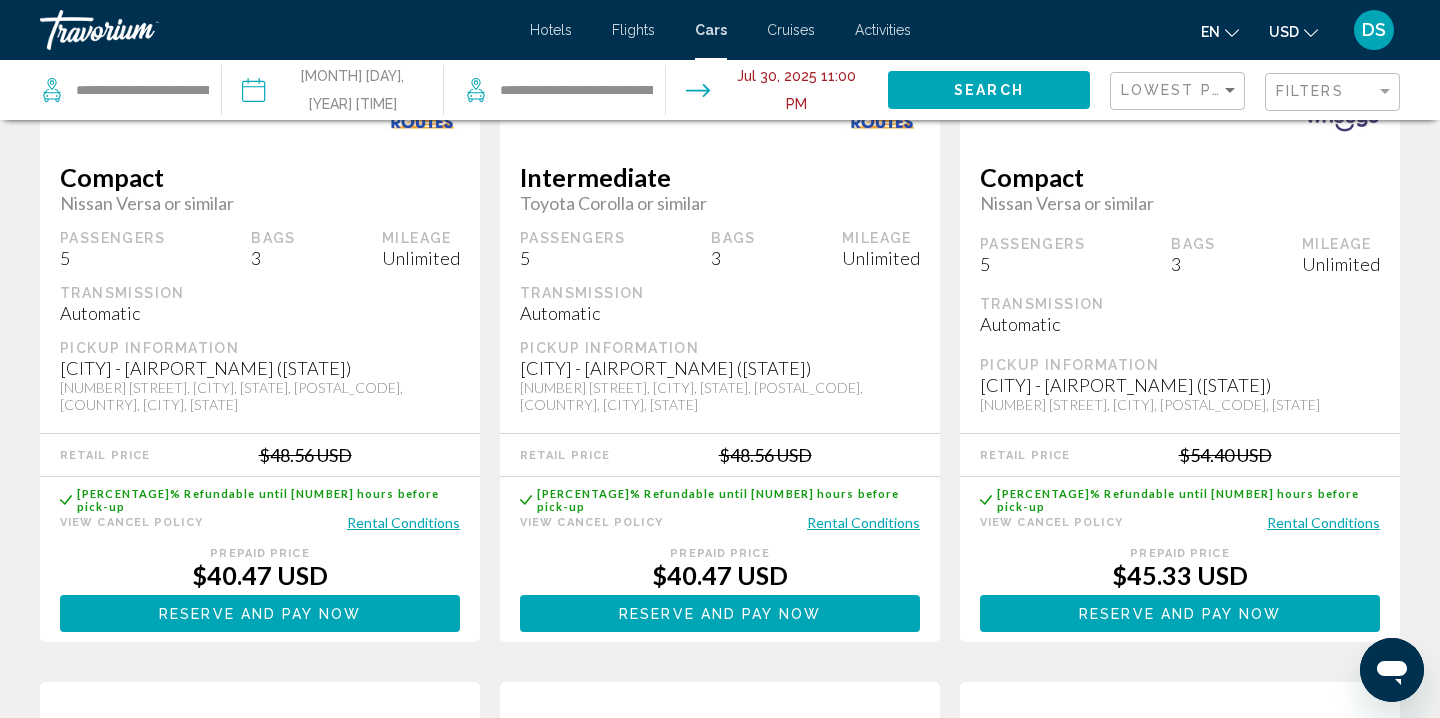 scroll, scrollTop: 0, scrollLeft: 0, axis: both 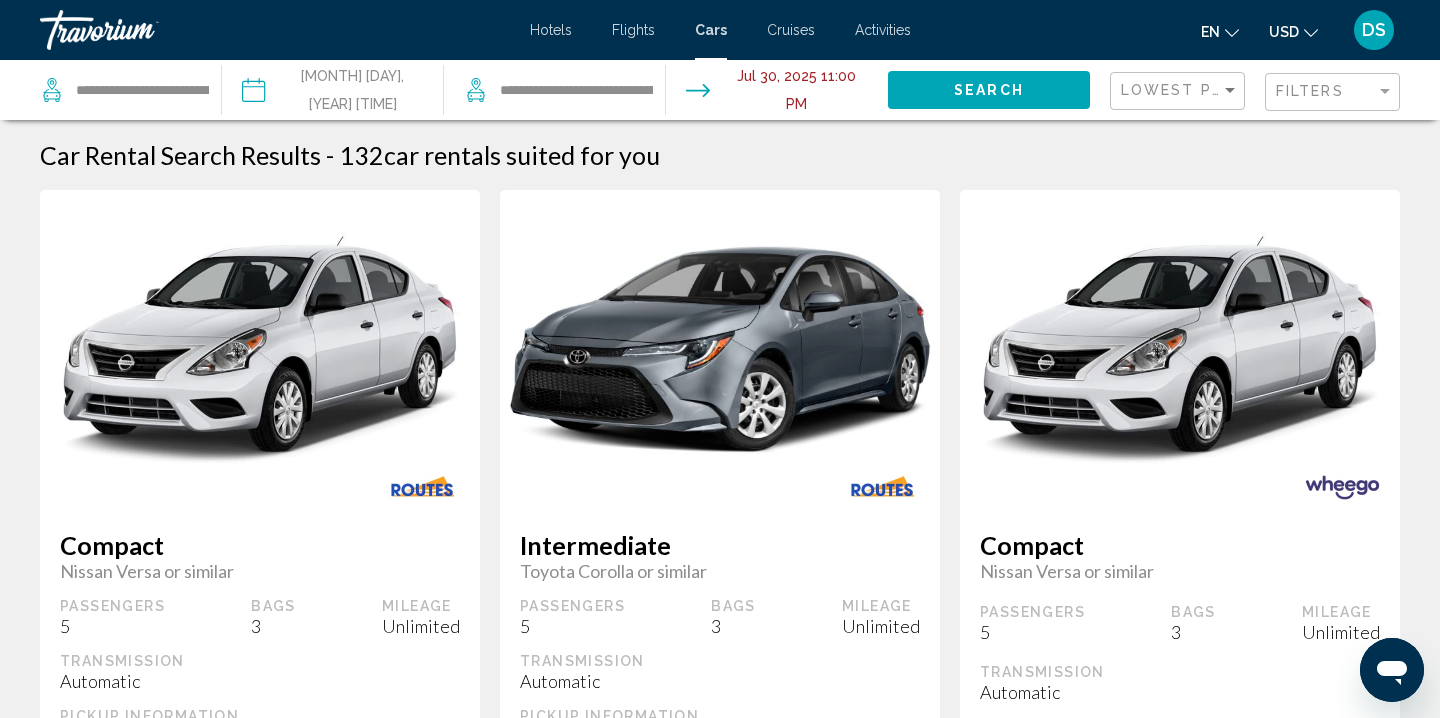 click on "Filters" at bounding box center (1335, 92) 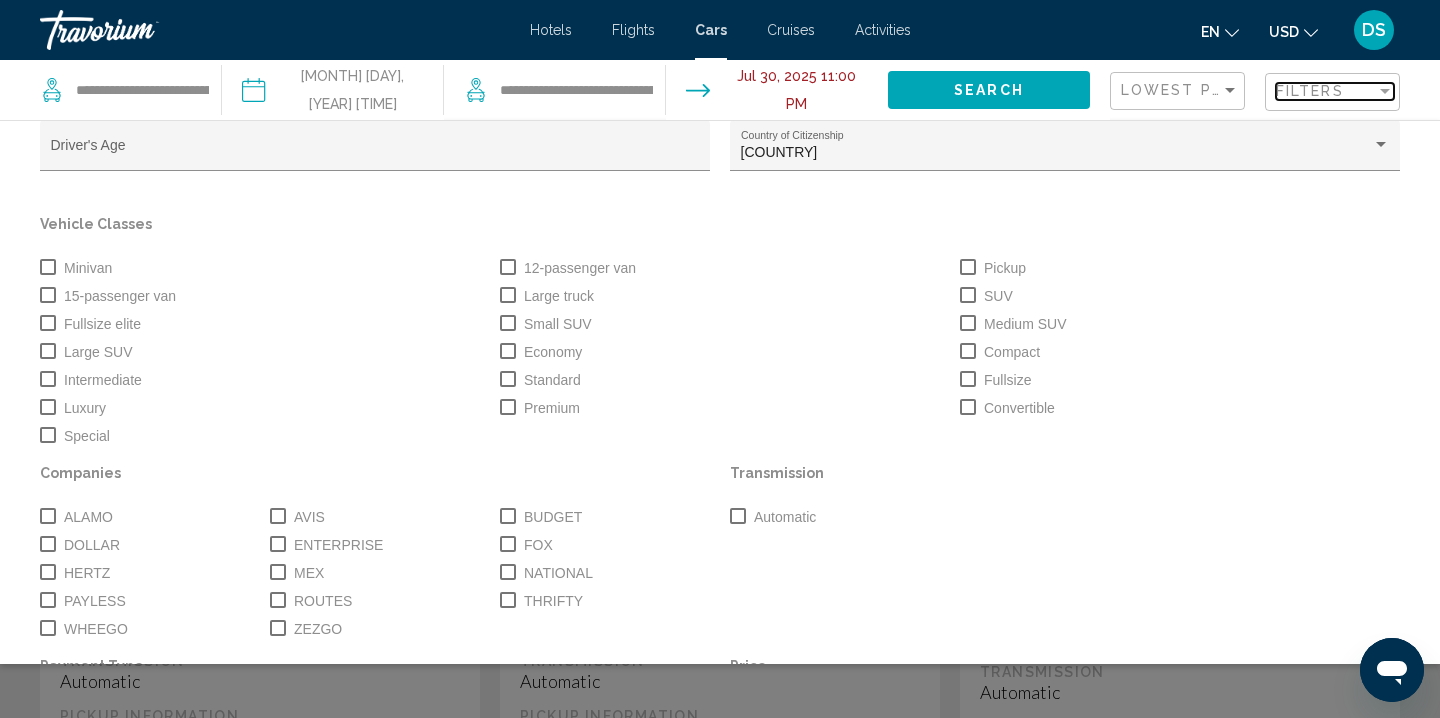 scroll, scrollTop: 15, scrollLeft: 0, axis: vertical 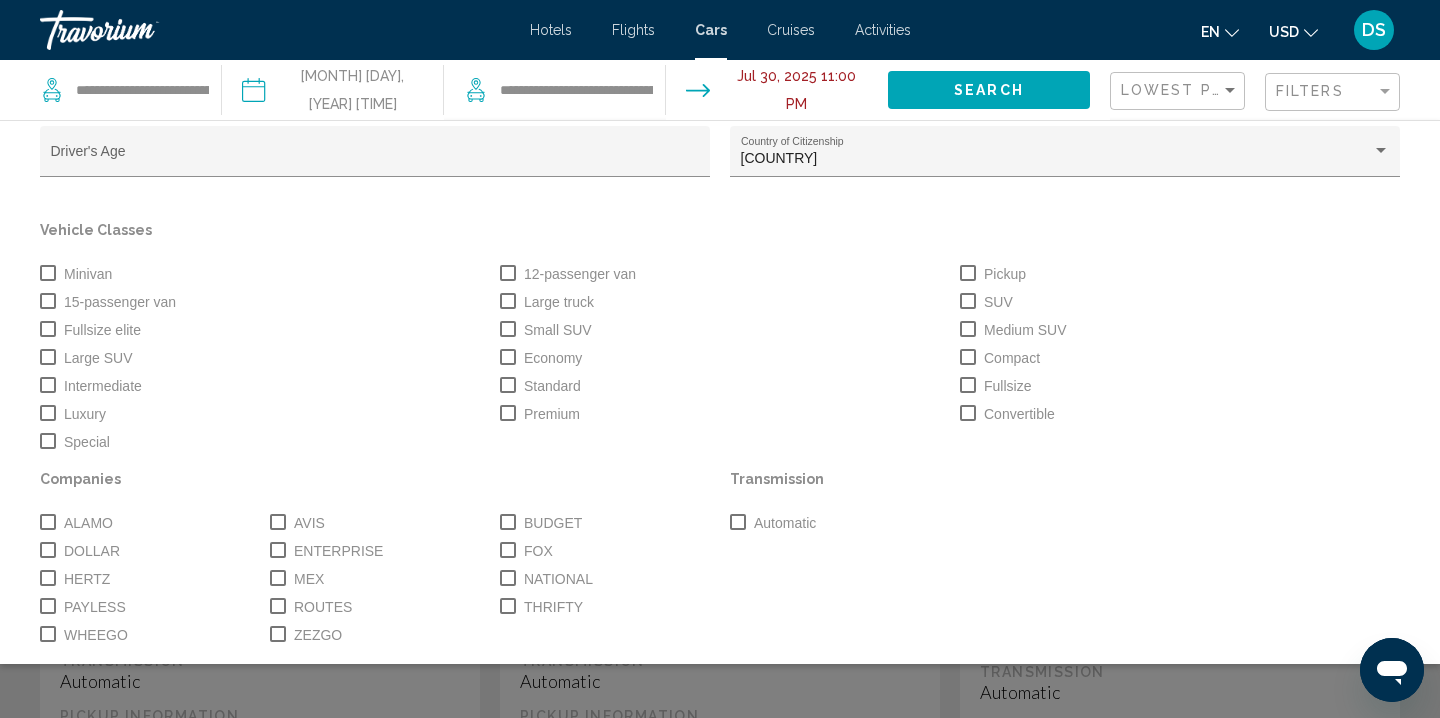 click at bounding box center (48, 357) 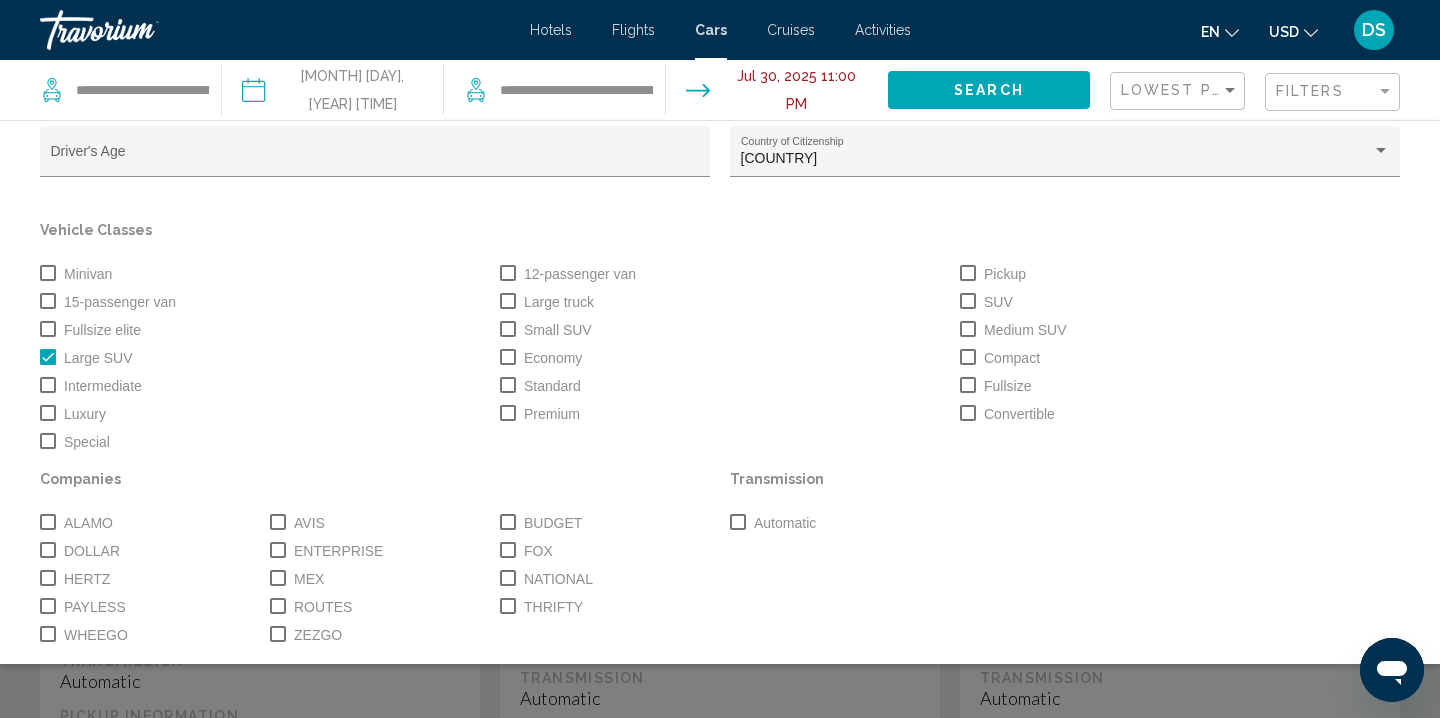 click at bounding box center [48, 273] 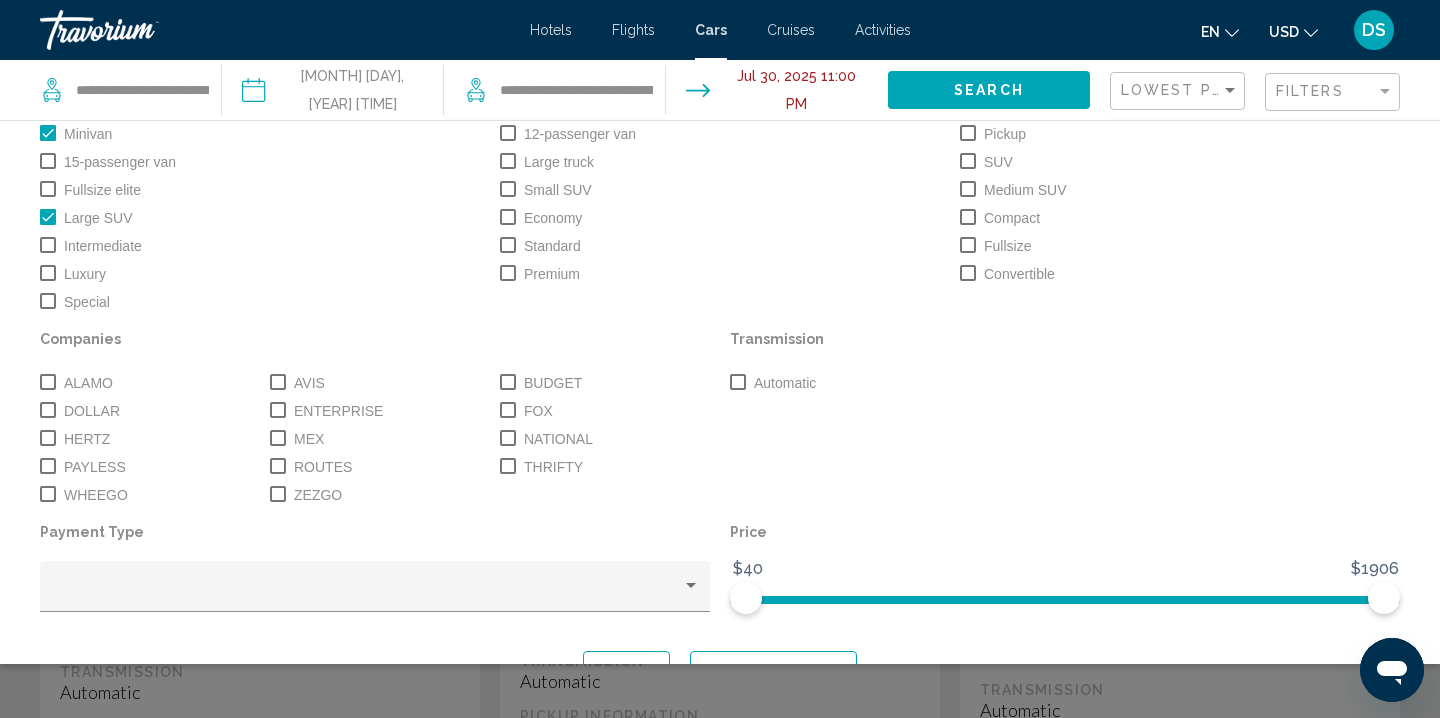 scroll, scrollTop: 199, scrollLeft: 0, axis: vertical 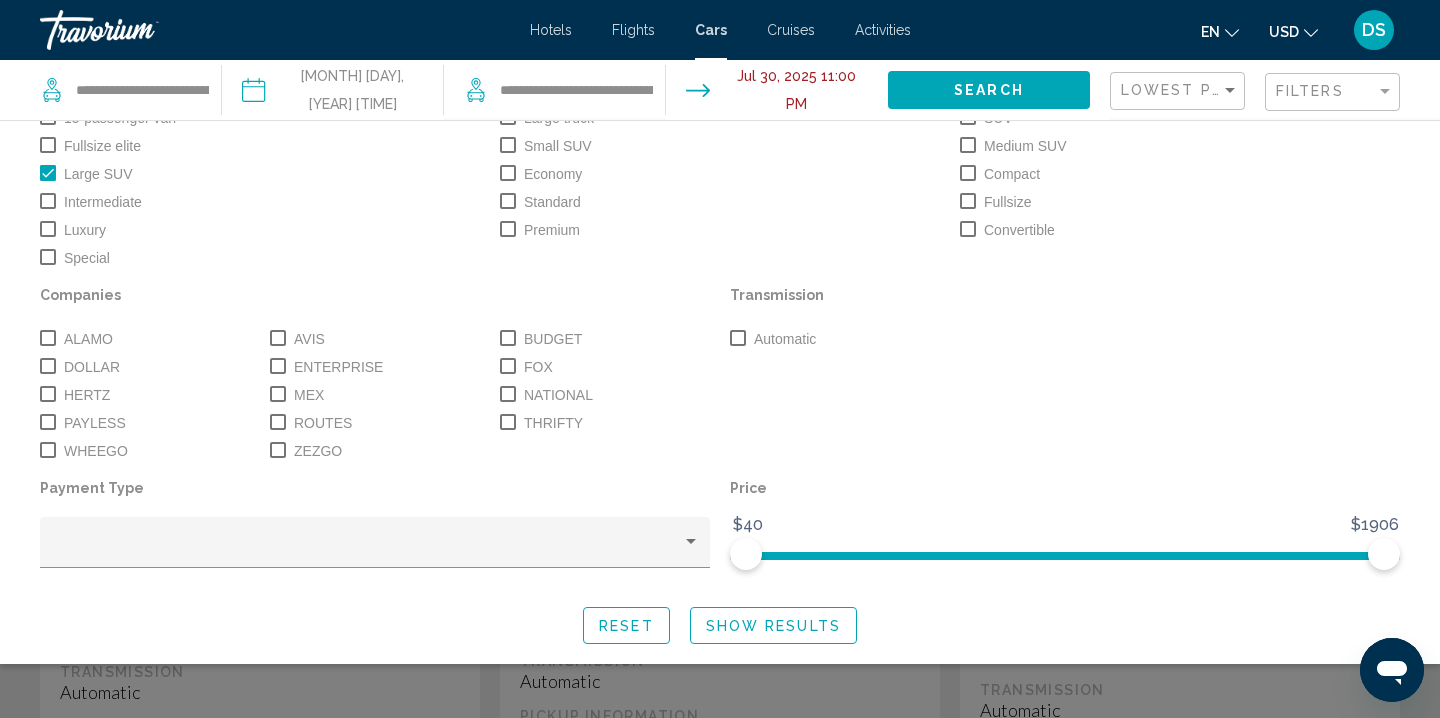 click on "Show Results" at bounding box center [773, 626] 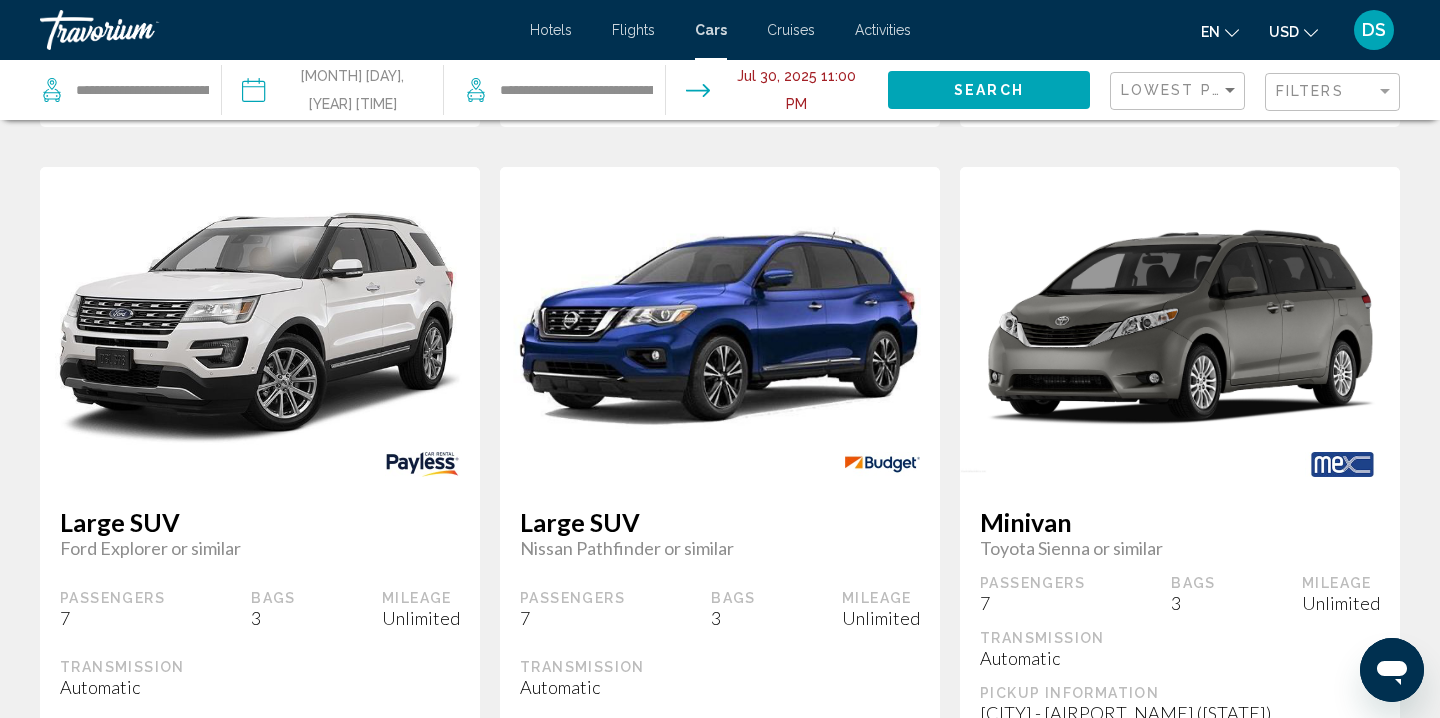 scroll, scrollTop: 882, scrollLeft: 0, axis: vertical 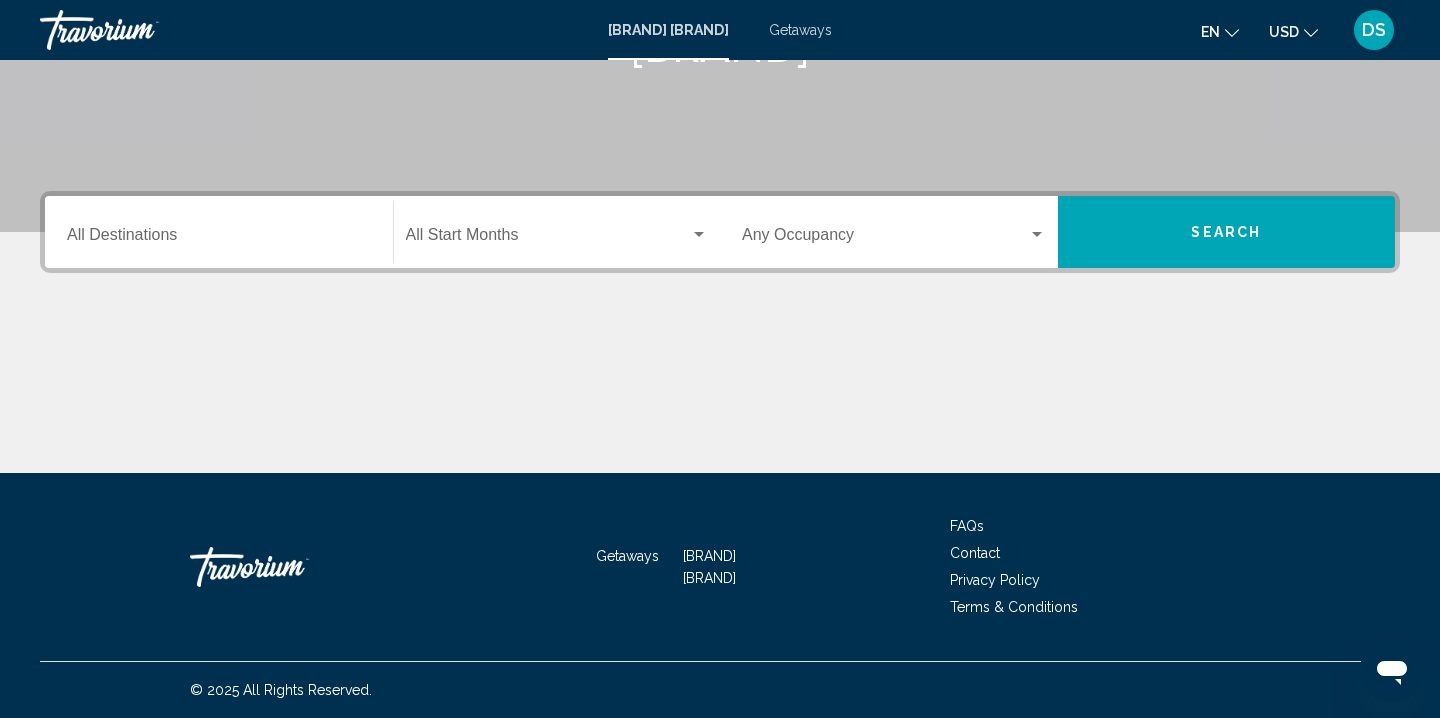 click on "Destination All Destinations" at bounding box center (219, 232) 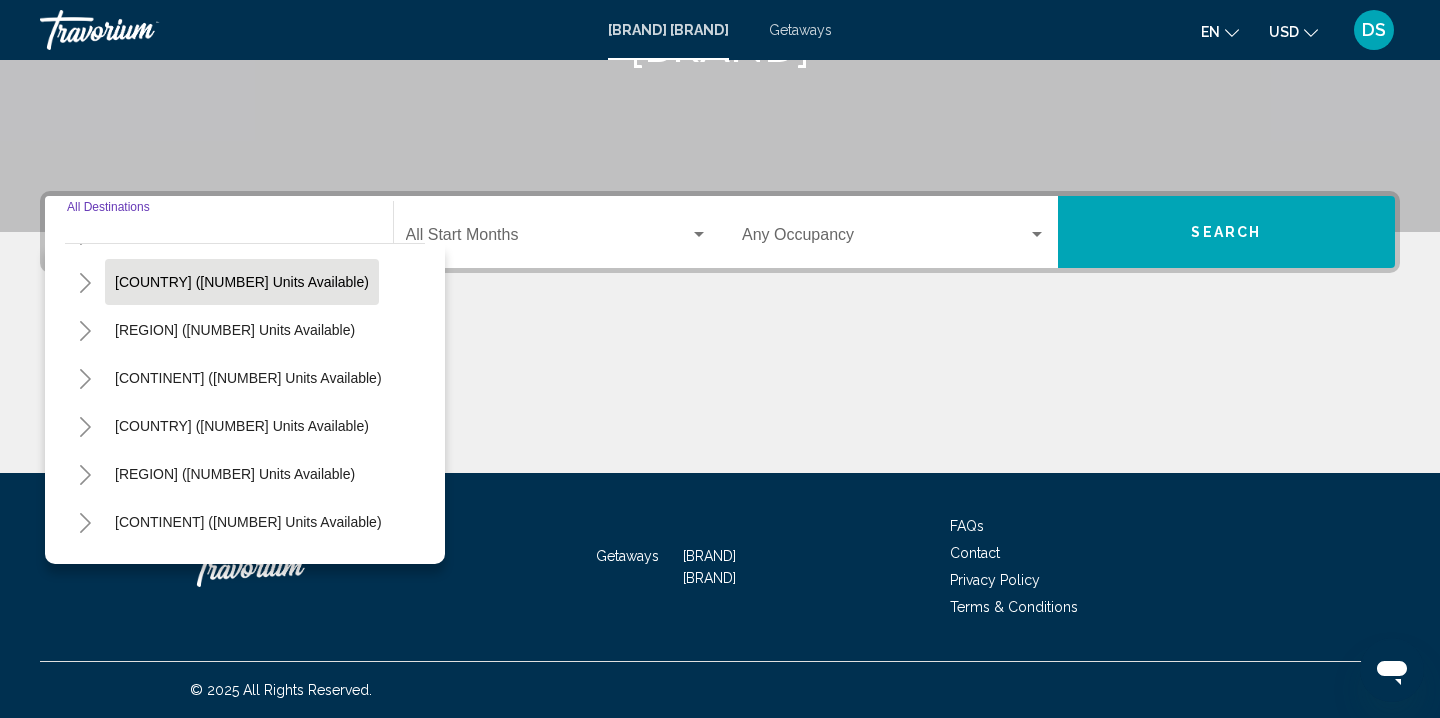 scroll, scrollTop: 115, scrollLeft: 0, axis: vertical 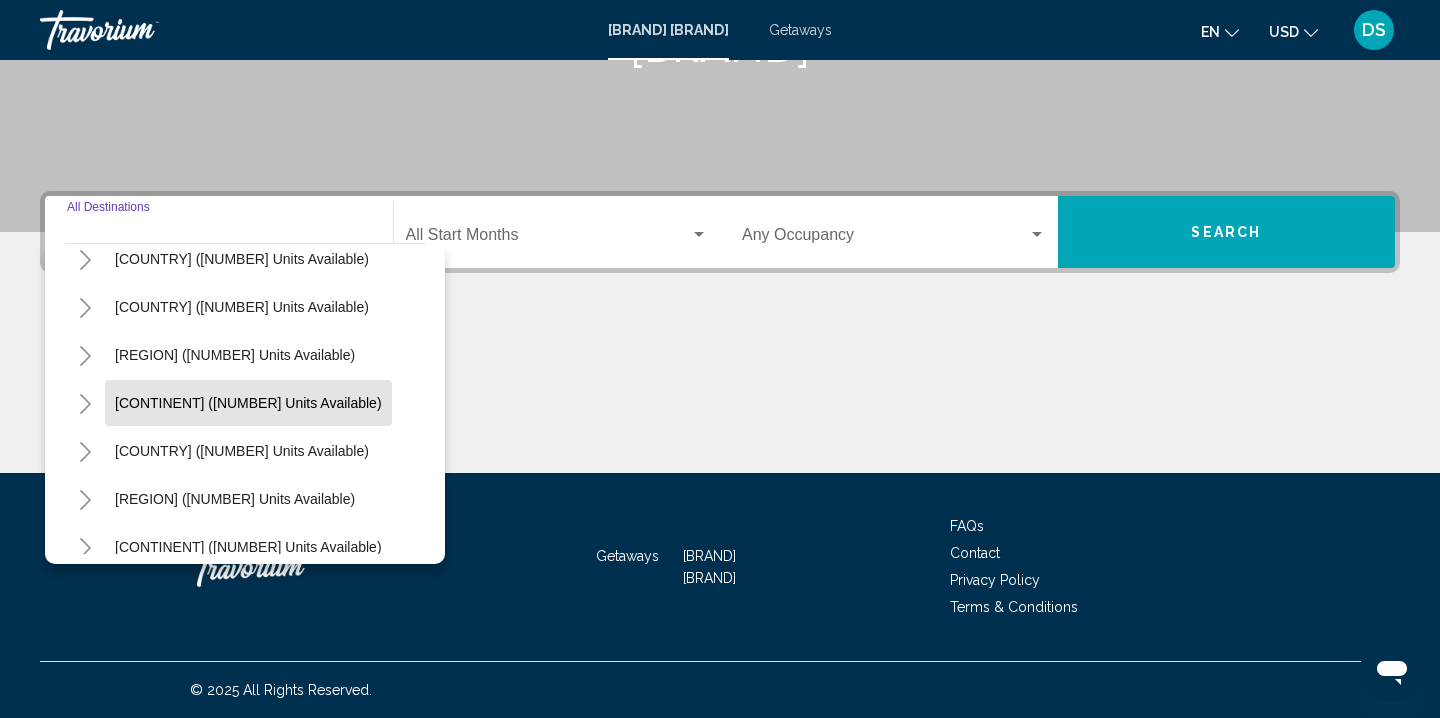 click on "[CONTINENT] ([NUMBER] units available)" at bounding box center (242, 211) 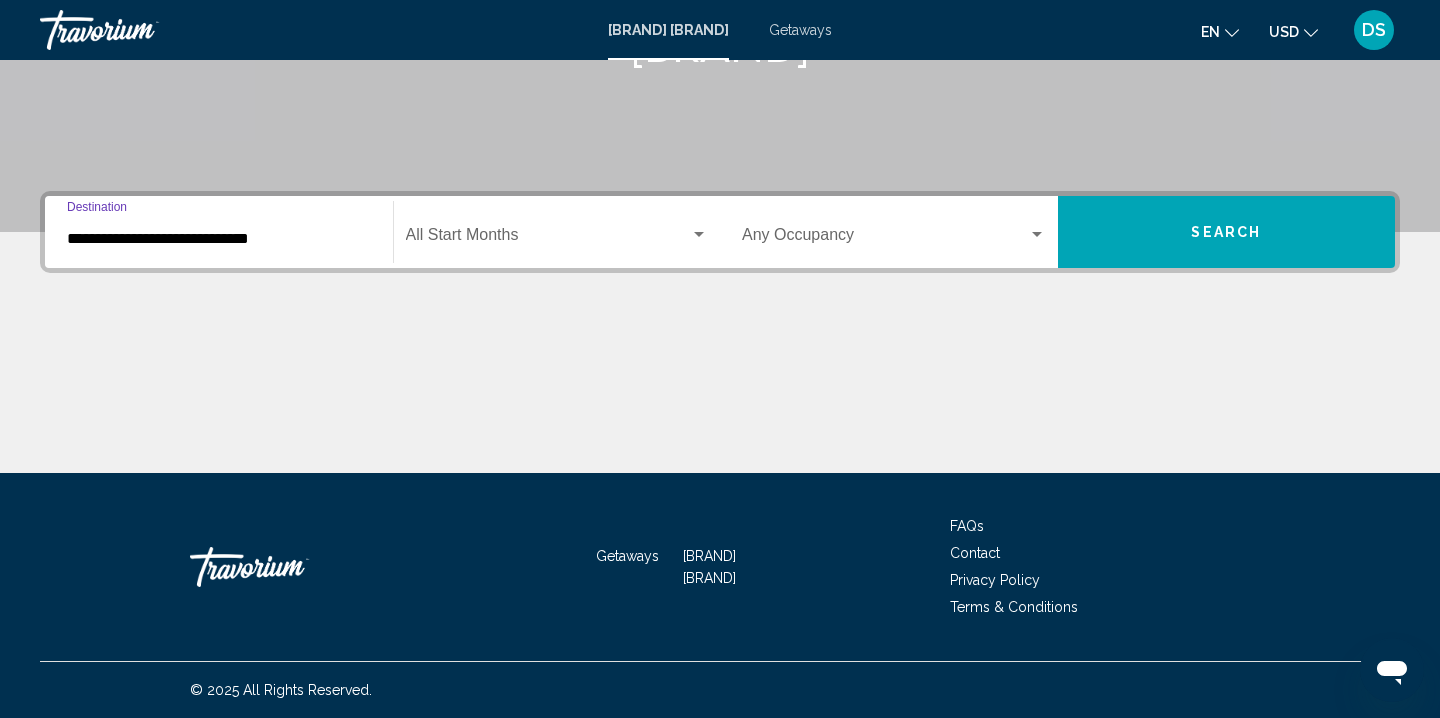 click on "Start Month All Start Months" at bounding box center [557, 232] 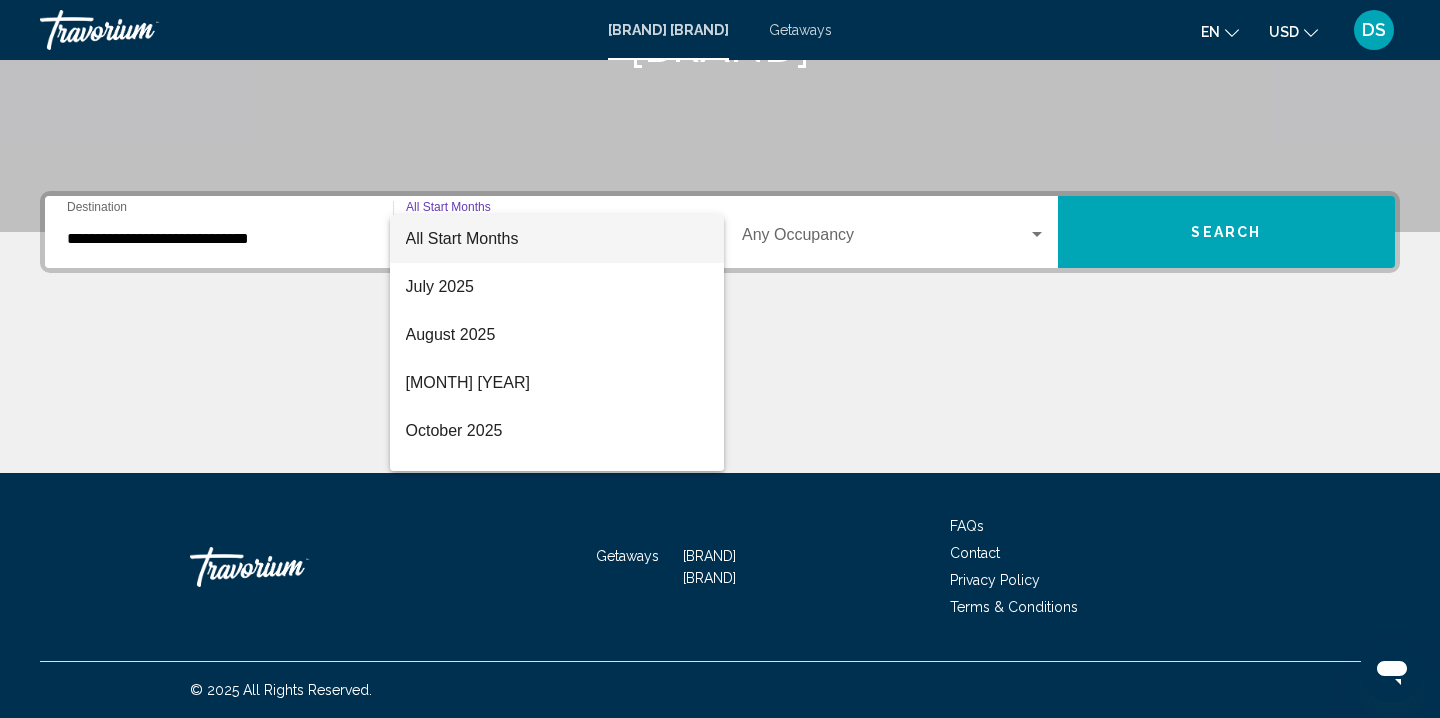 click on "All Start Months" at bounding box center [557, 239] 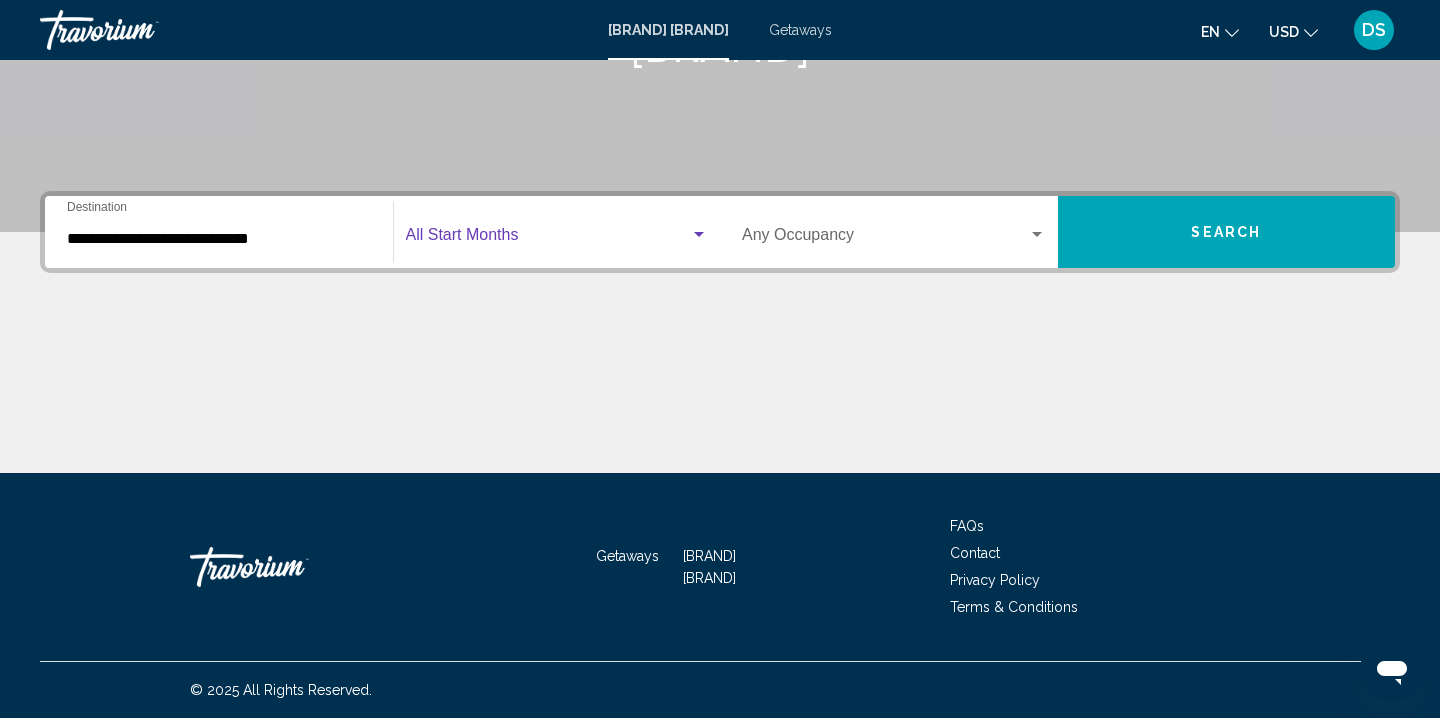 click at bounding box center (885, 239) 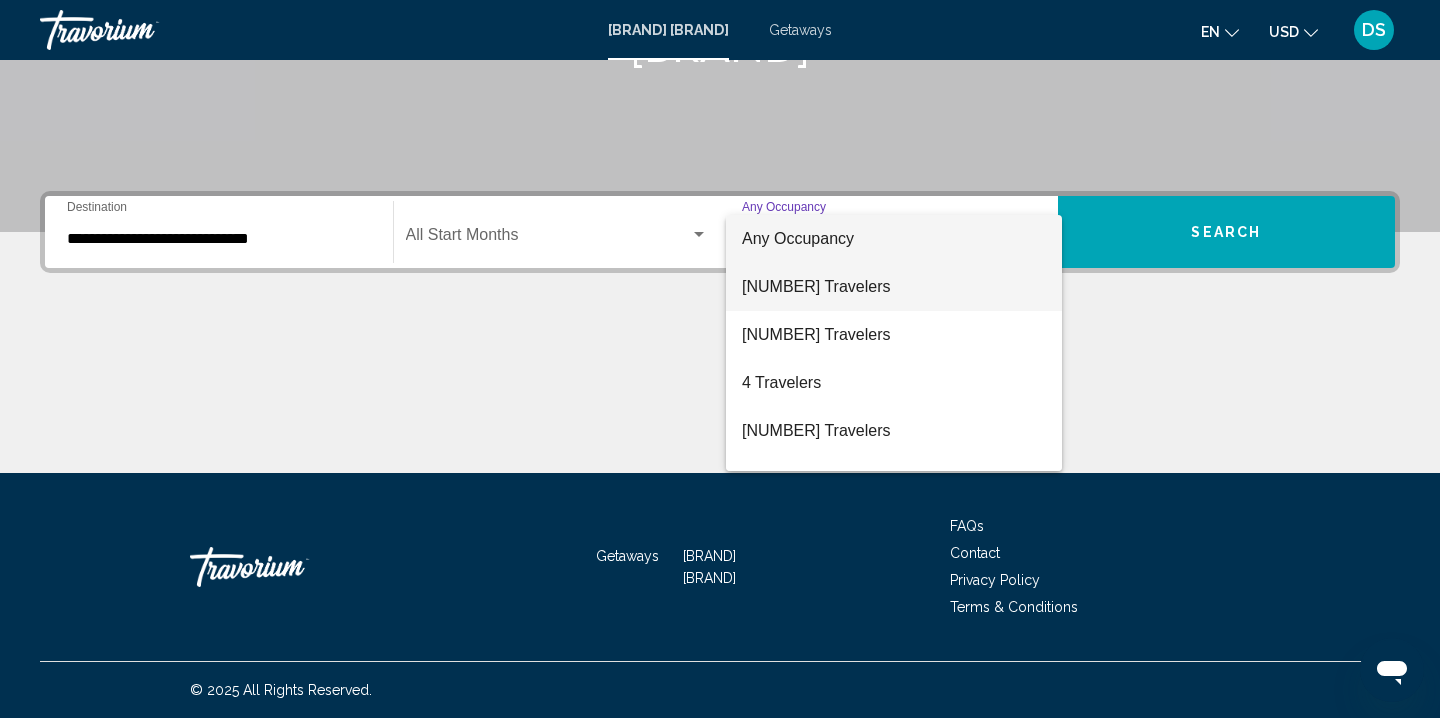 click on "[NUMBER] Travelers" at bounding box center (894, 287) 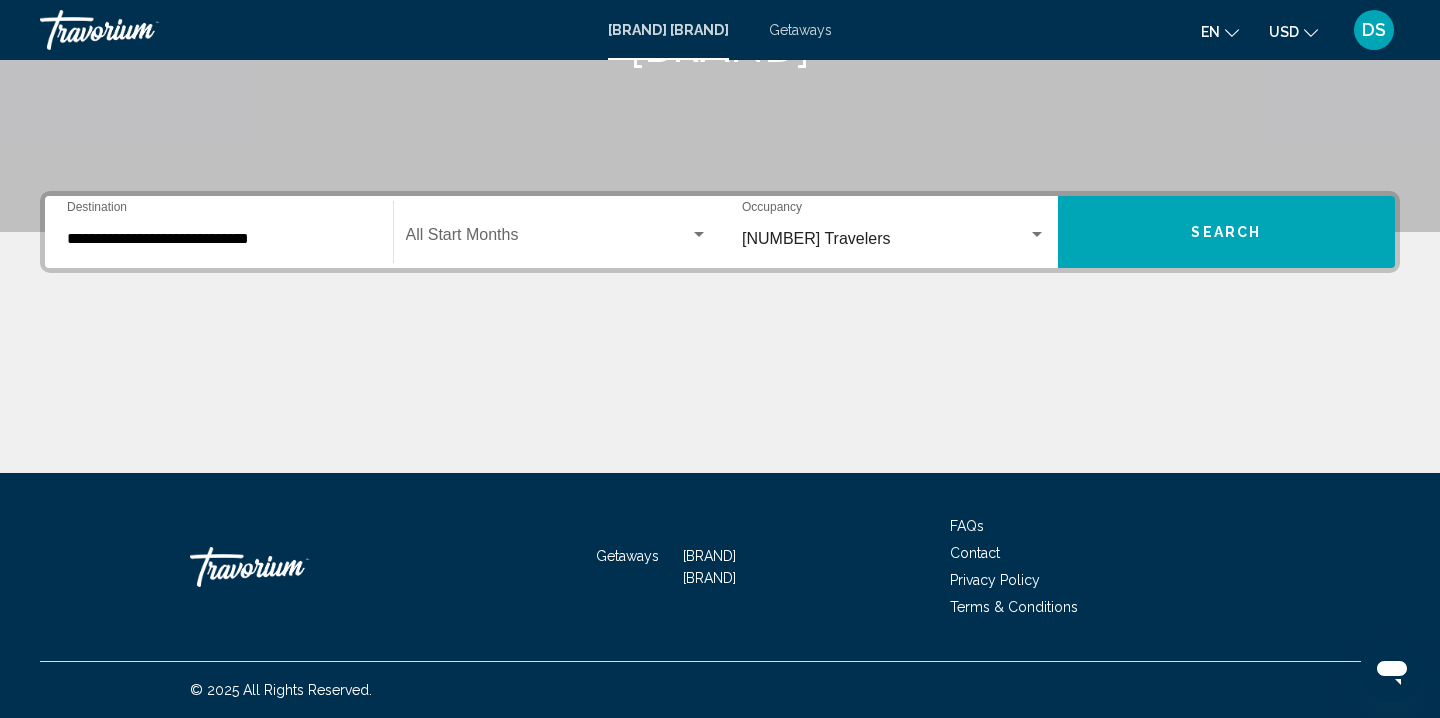 click on "[NUMBER] Travelers Occupancy Any Occupancy" at bounding box center [894, 232] 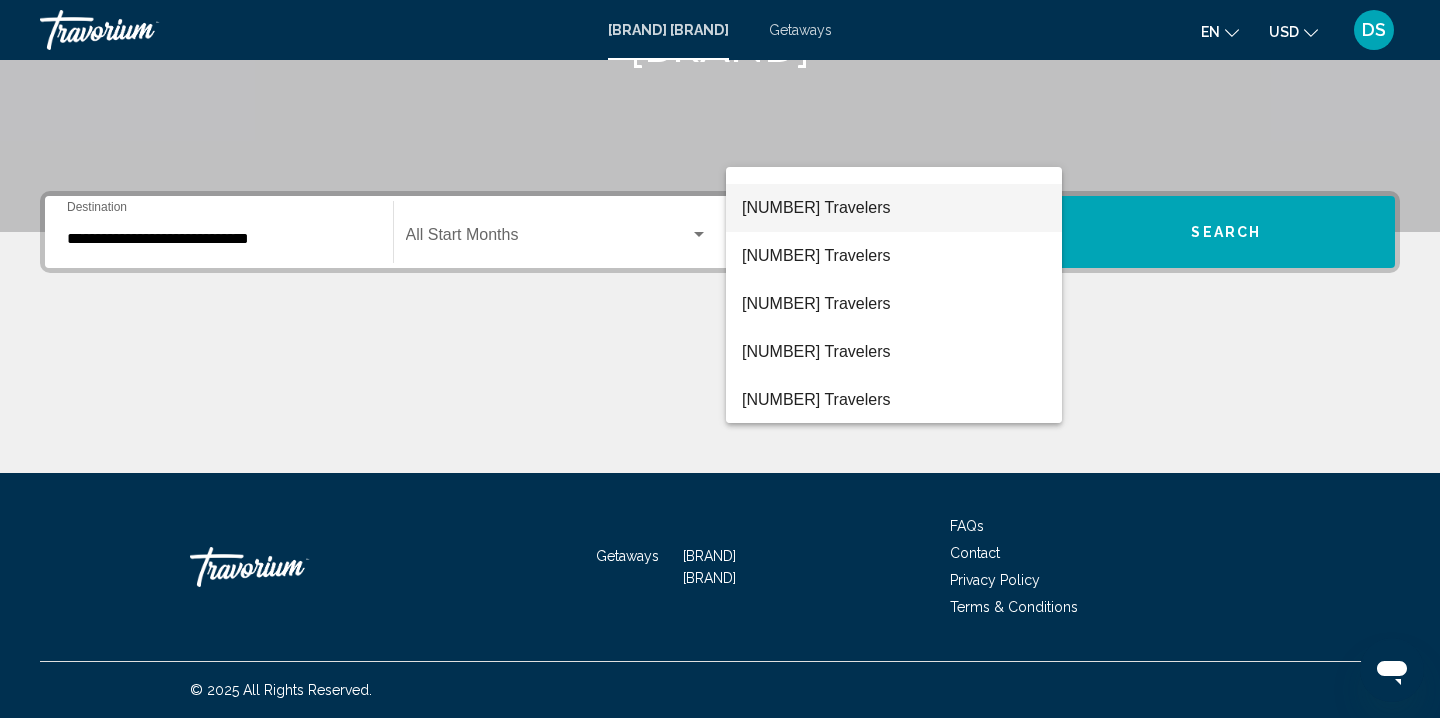scroll, scrollTop: 177, scrollLeft: 0, axis: vertical 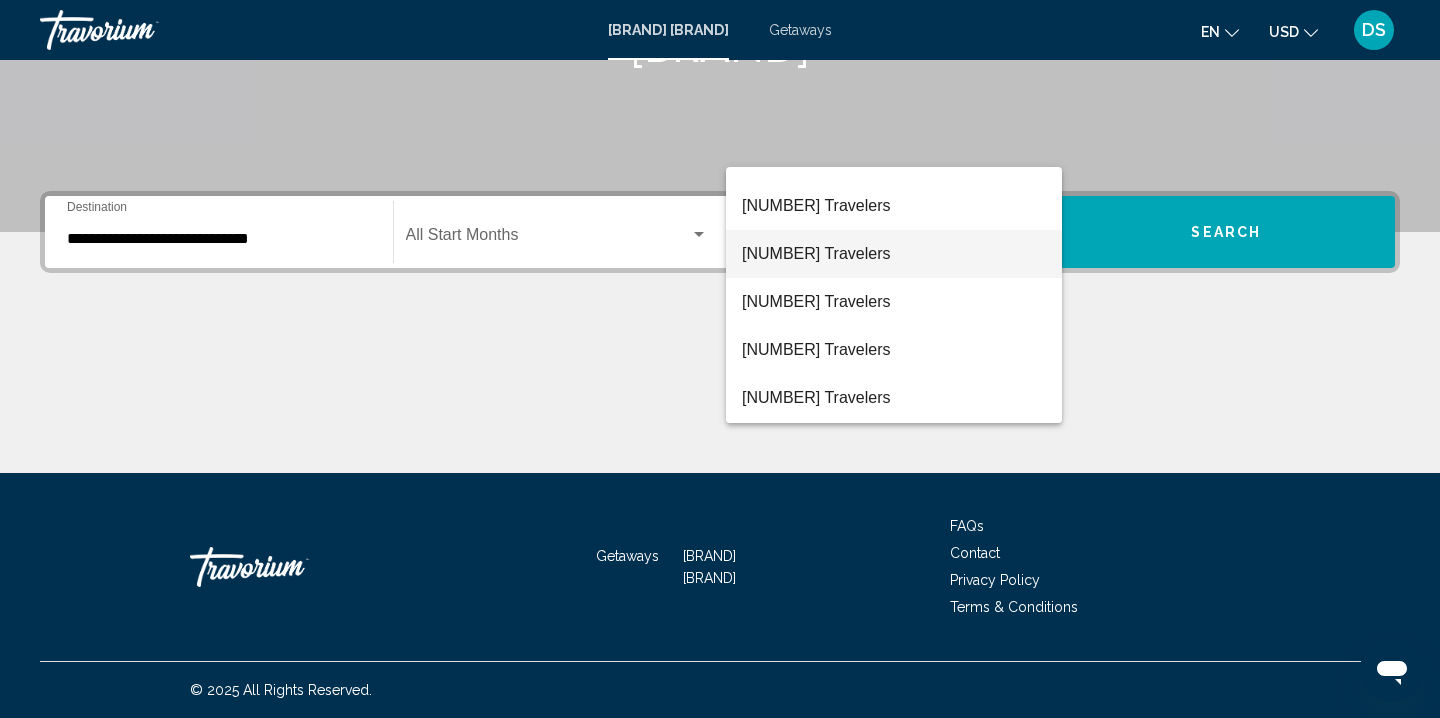 click on "[NUMBER] Travelers" at bounding box center [894, 254] 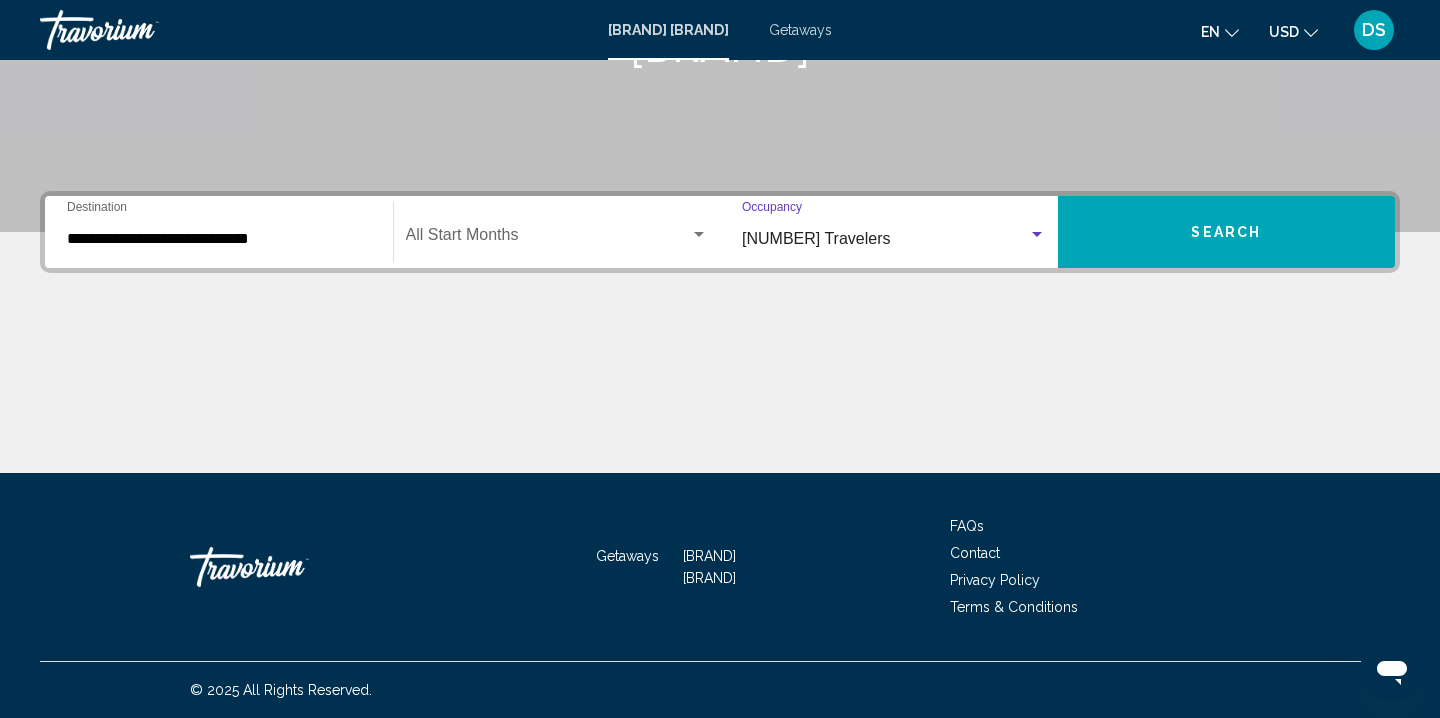 click on "Search" at bounding box center (1227, 232) 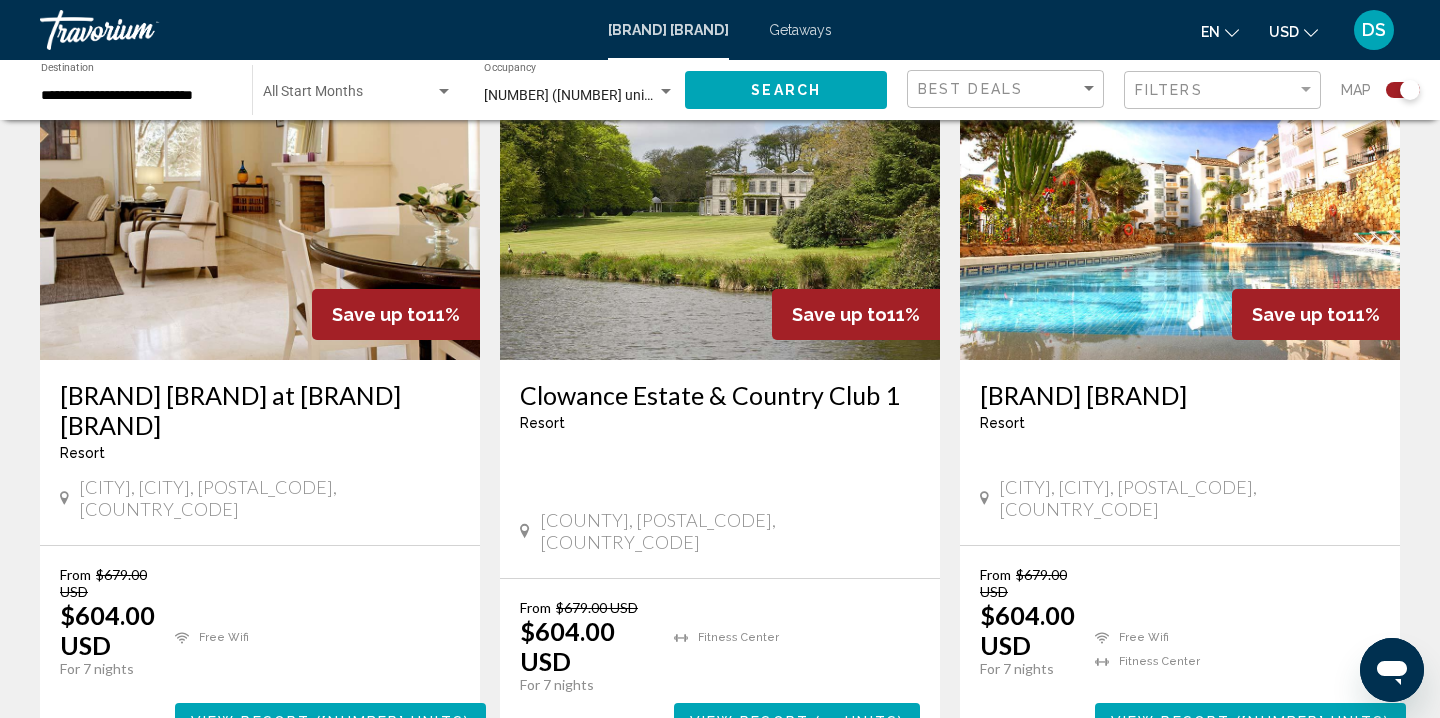 scroll, scrollTop: 3071, scrollLeft: 0, axis: vertical 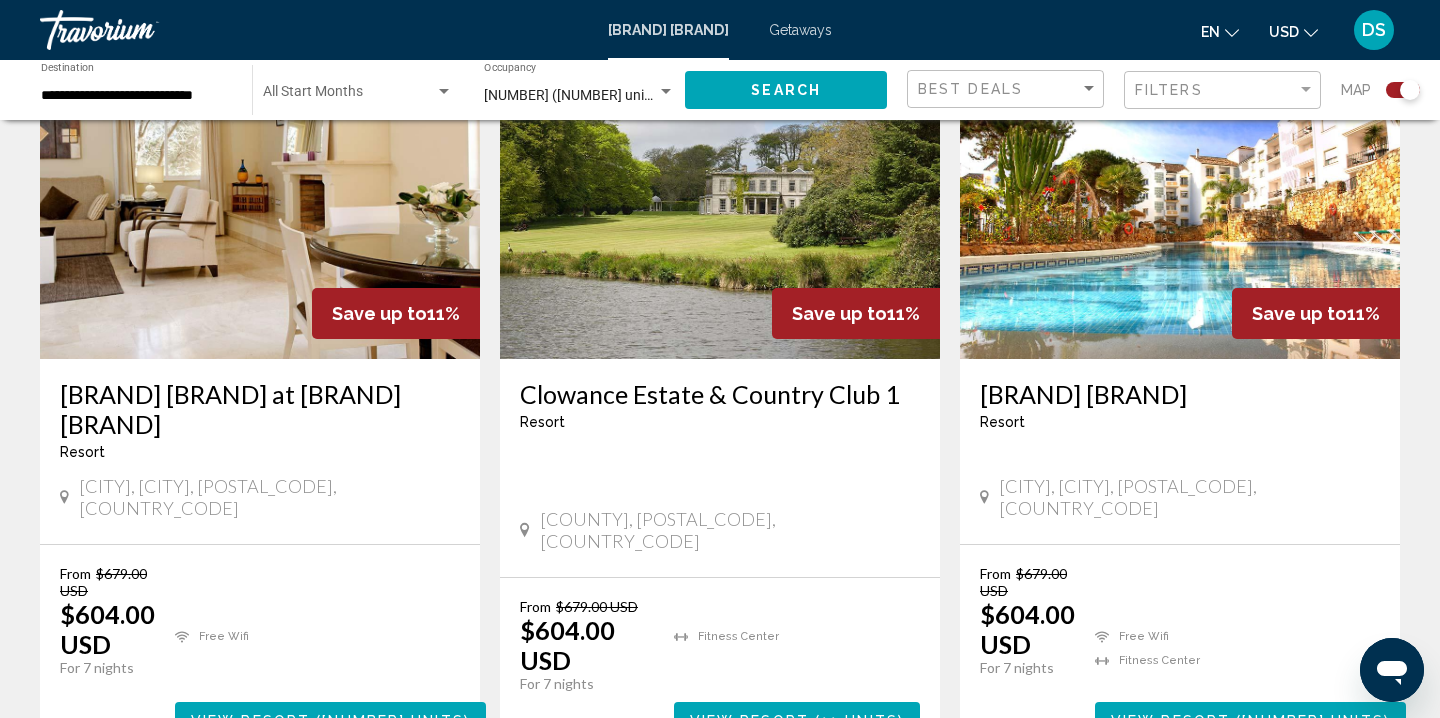click on "2" at bounding box center [615, 819] 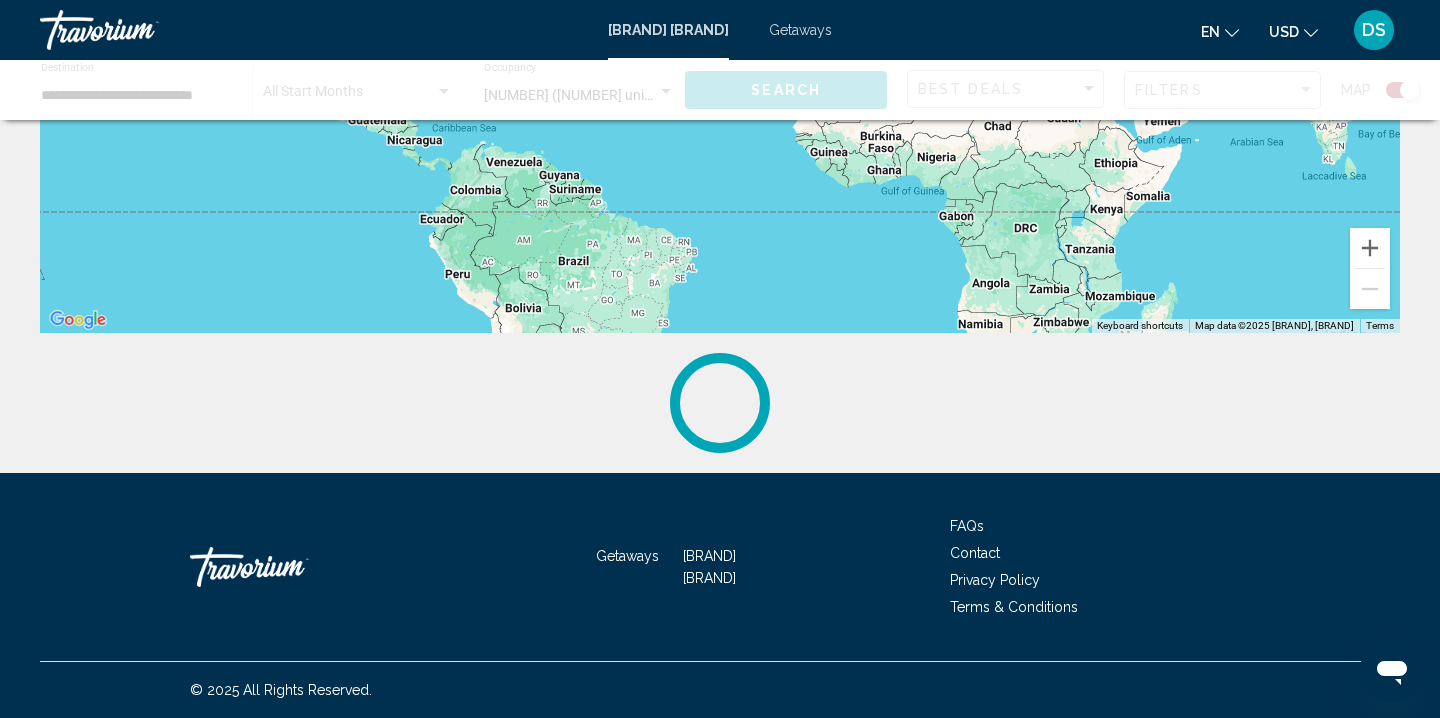 scroll, scrollTop: 0, scrollLeft: 0, axis: both 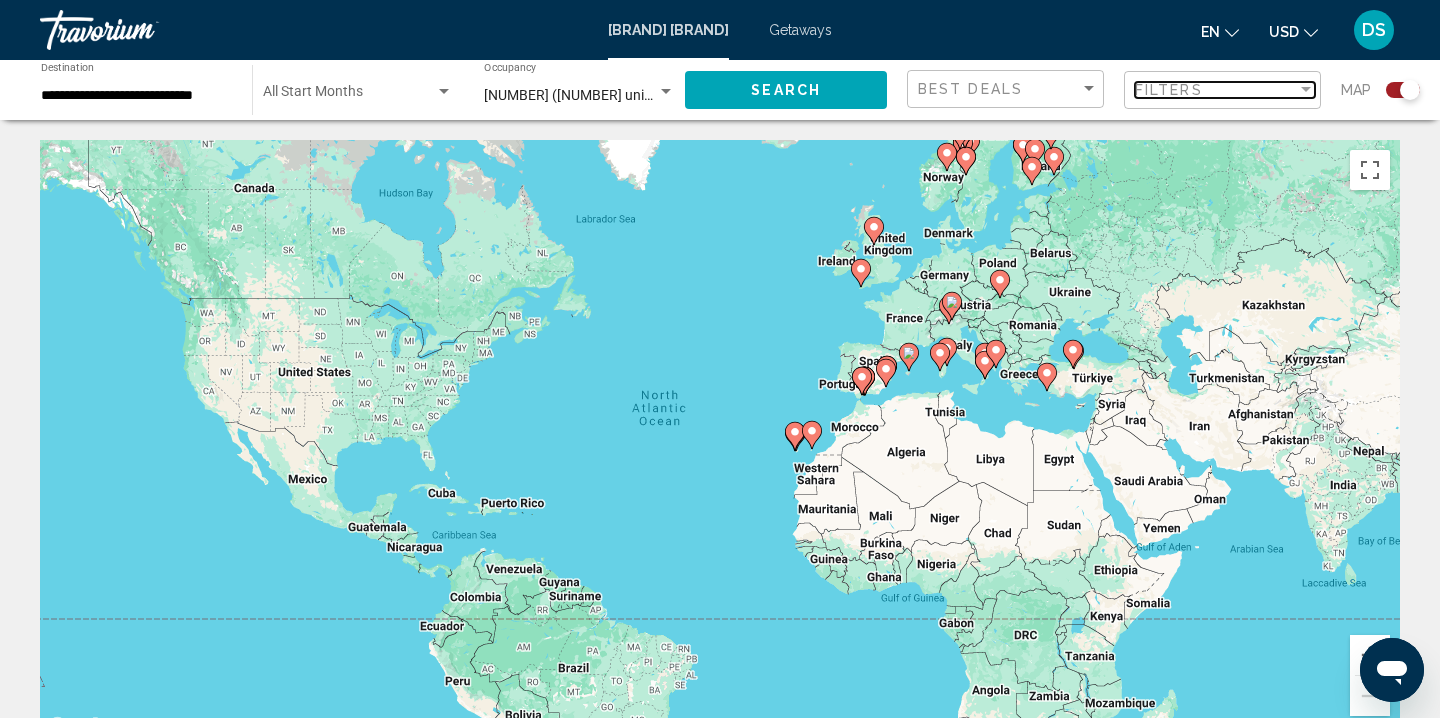 click on "Filters" at bounding box center (1216, 90) 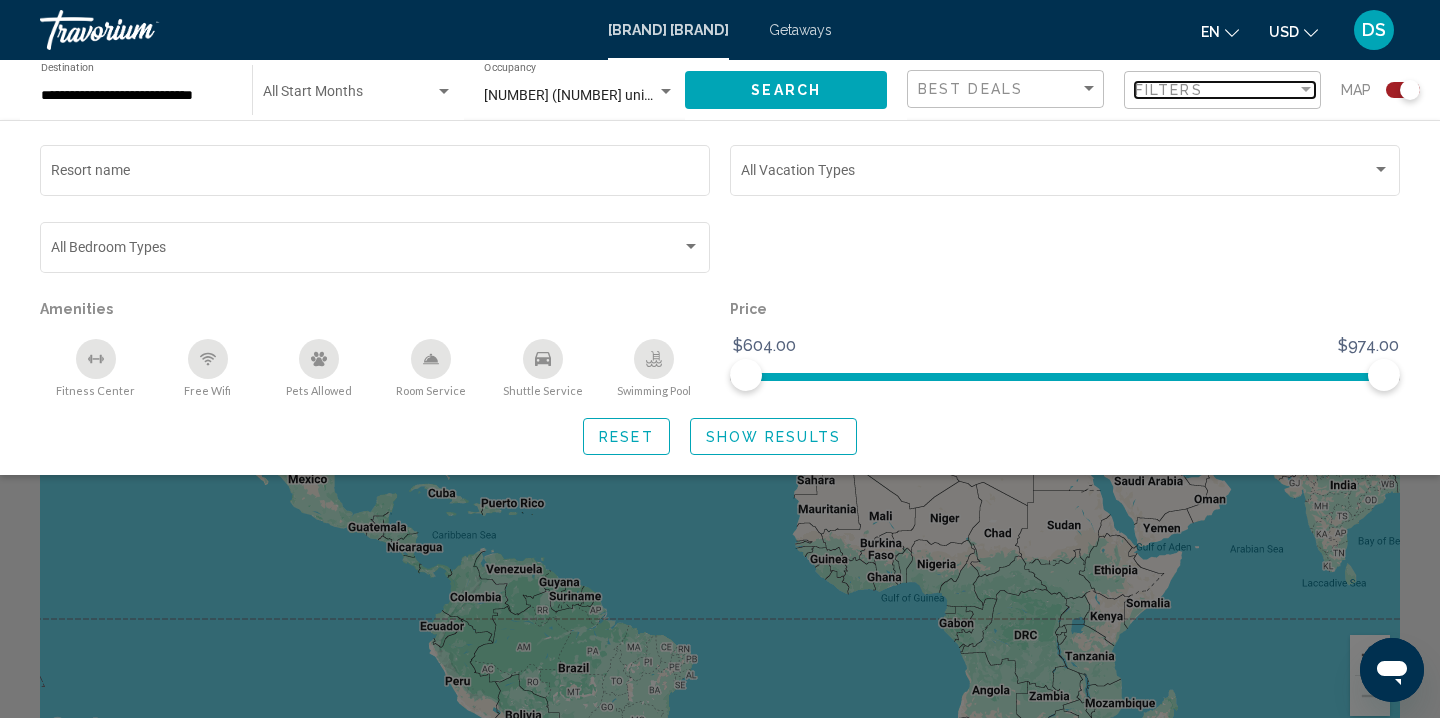 click on "Filters" at bounding box center (1216, 90) 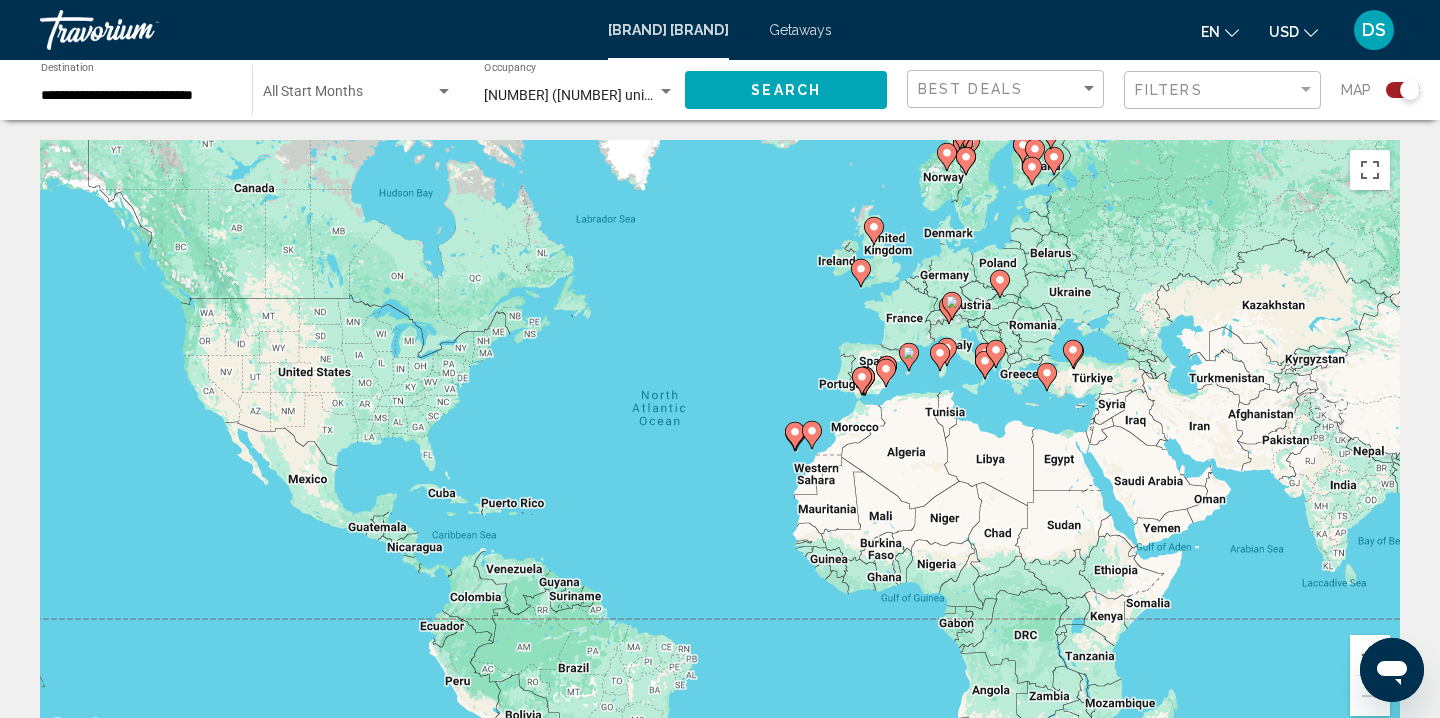 click on "To navigate, press the arrow keys. To activate drag with keyboard, press Alt + Enter. Once in keyboard drag state, use the arrow keys to move the marker. To complete the drag, press the Enter key. To cancel, press Escape." at bounding box center [720, 440] 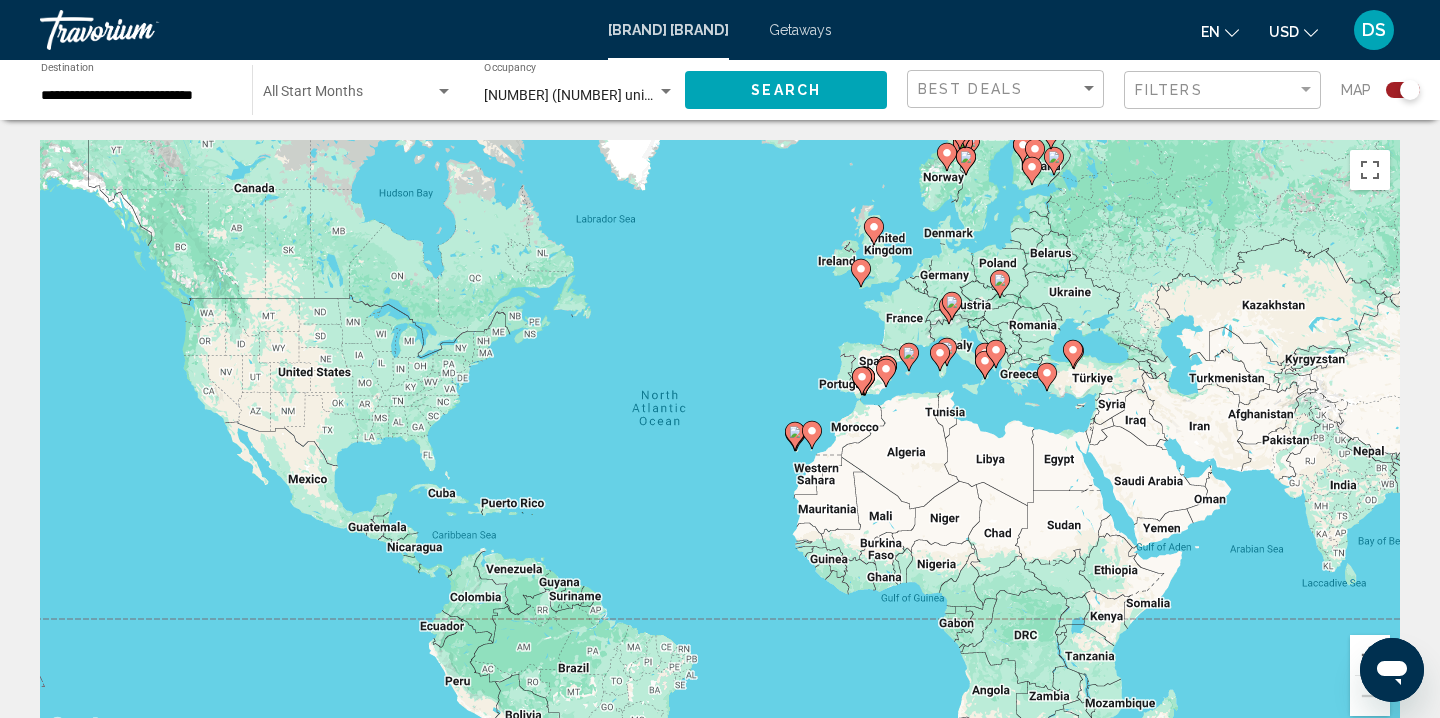 click at bounding box center [947, 352] 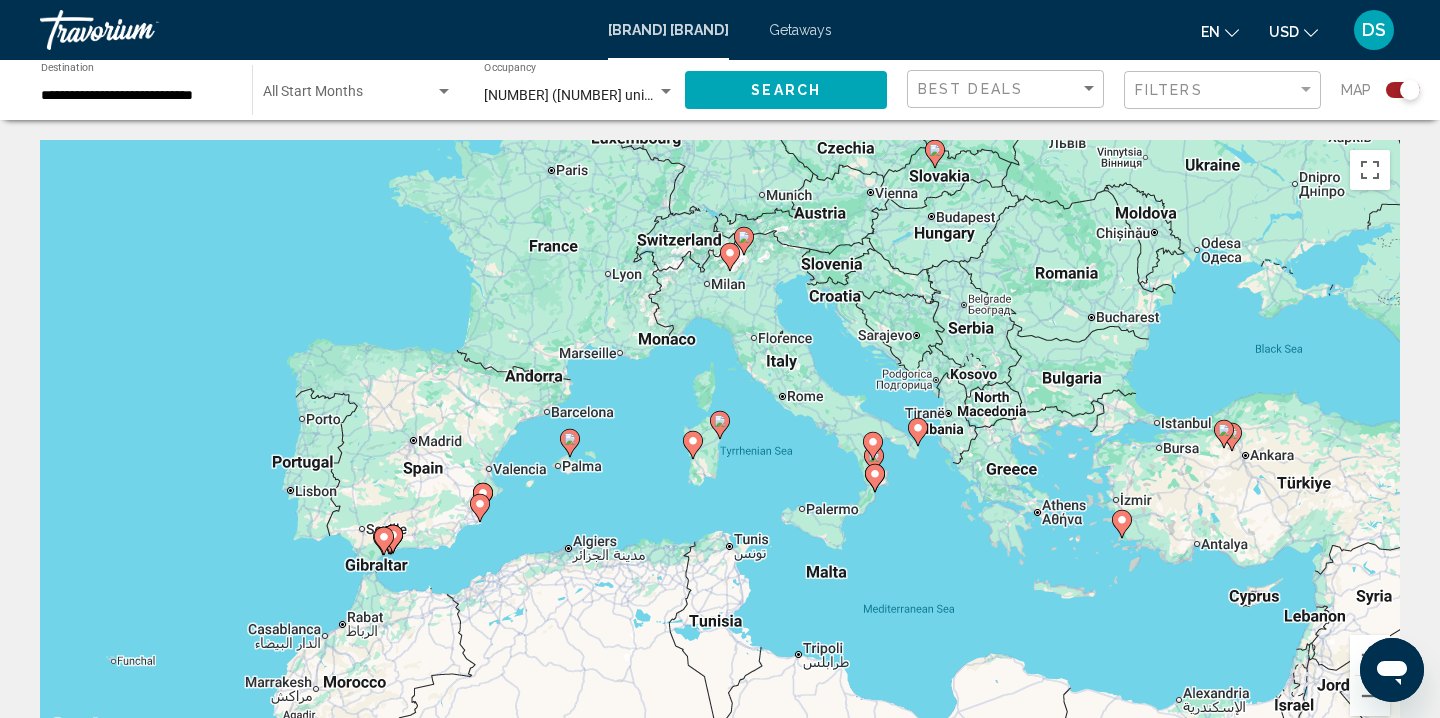 click at bounding box center [730, 257] 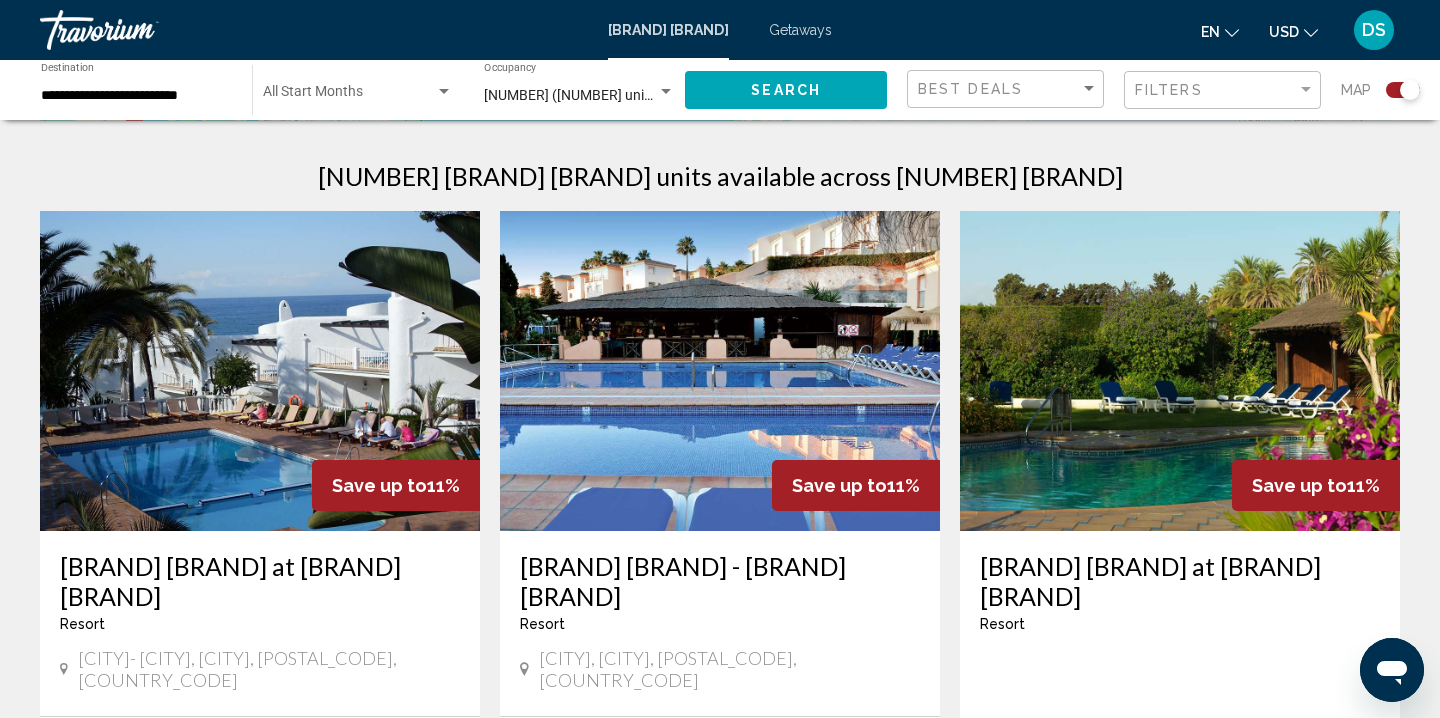scroll, scrollTop: 776, scrollLeft: 0, axis: vertical 